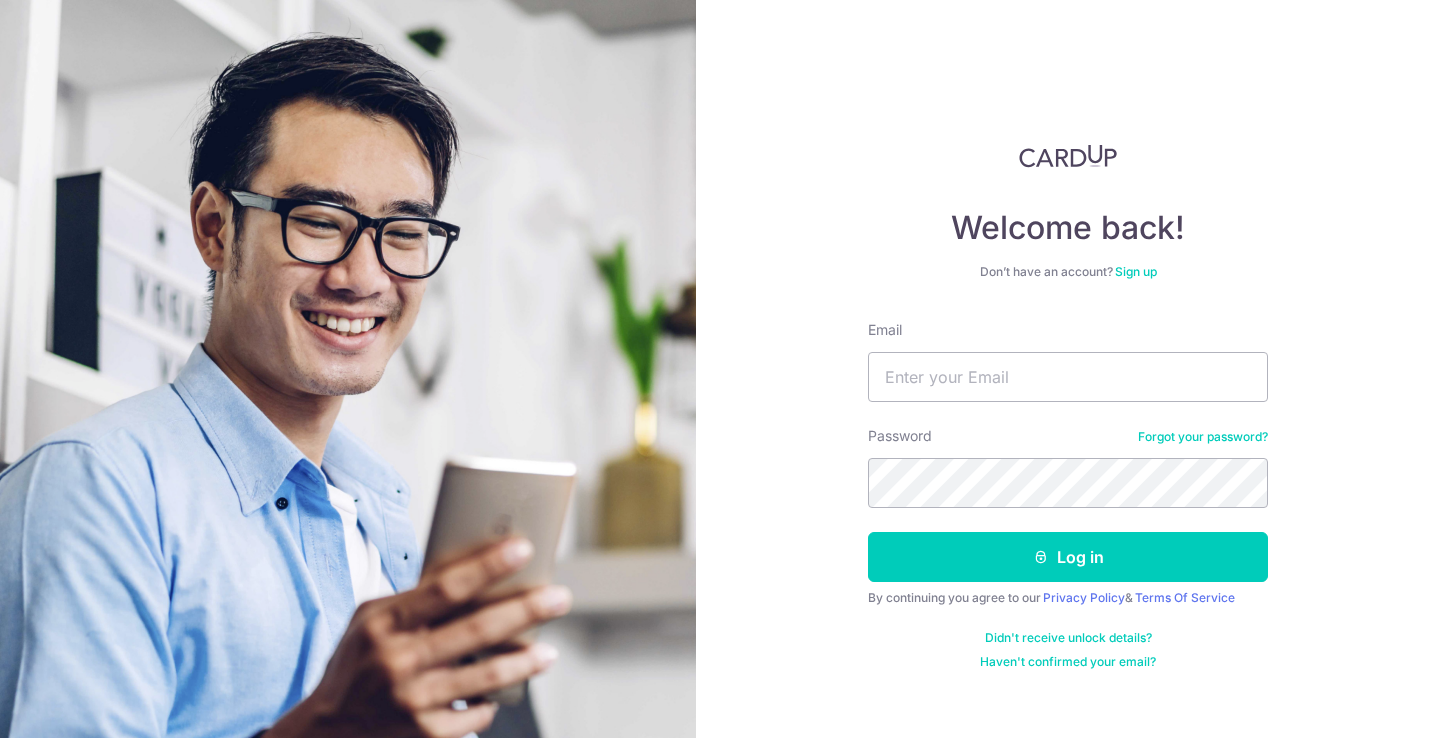 scroll, scrollTop: 0, scrollLeft: 0, axis: both 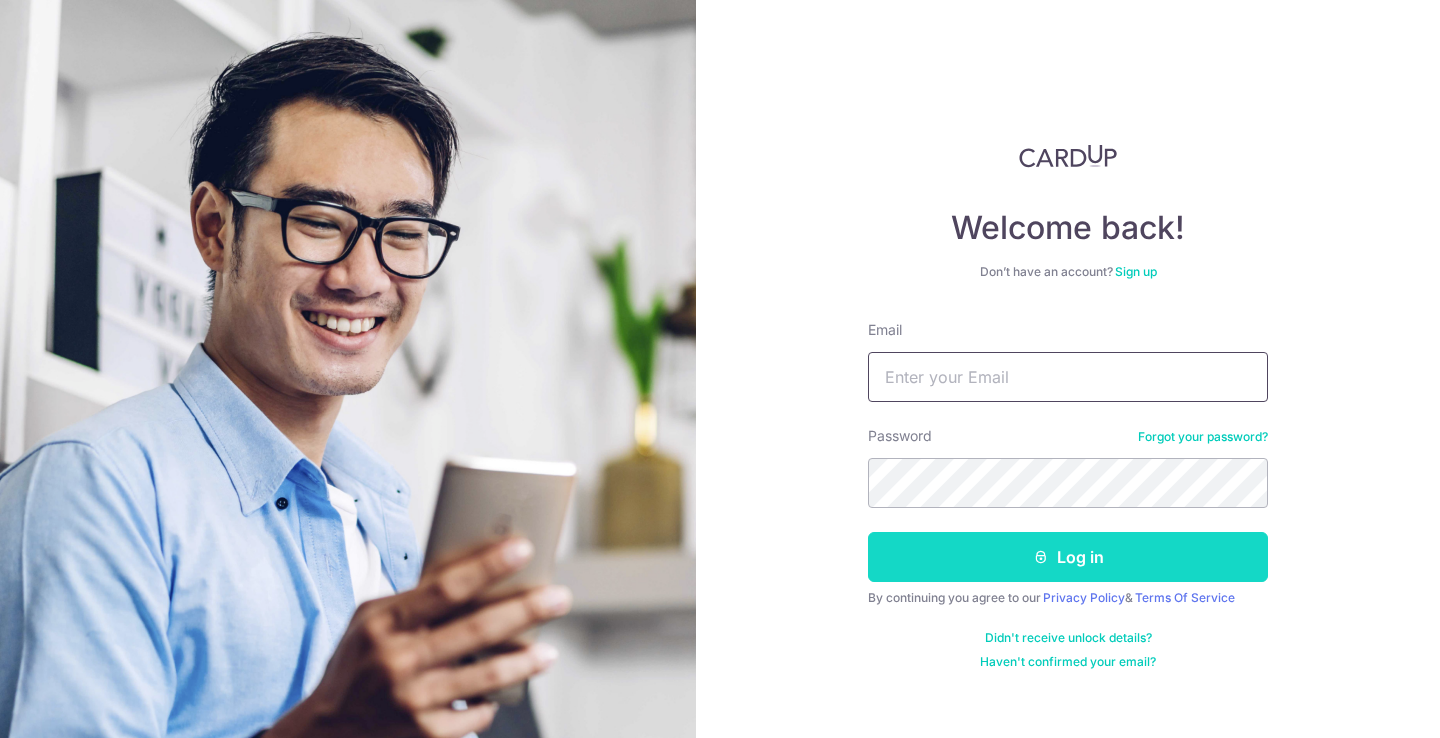 type on "huiru.wang0622@gmail.com" 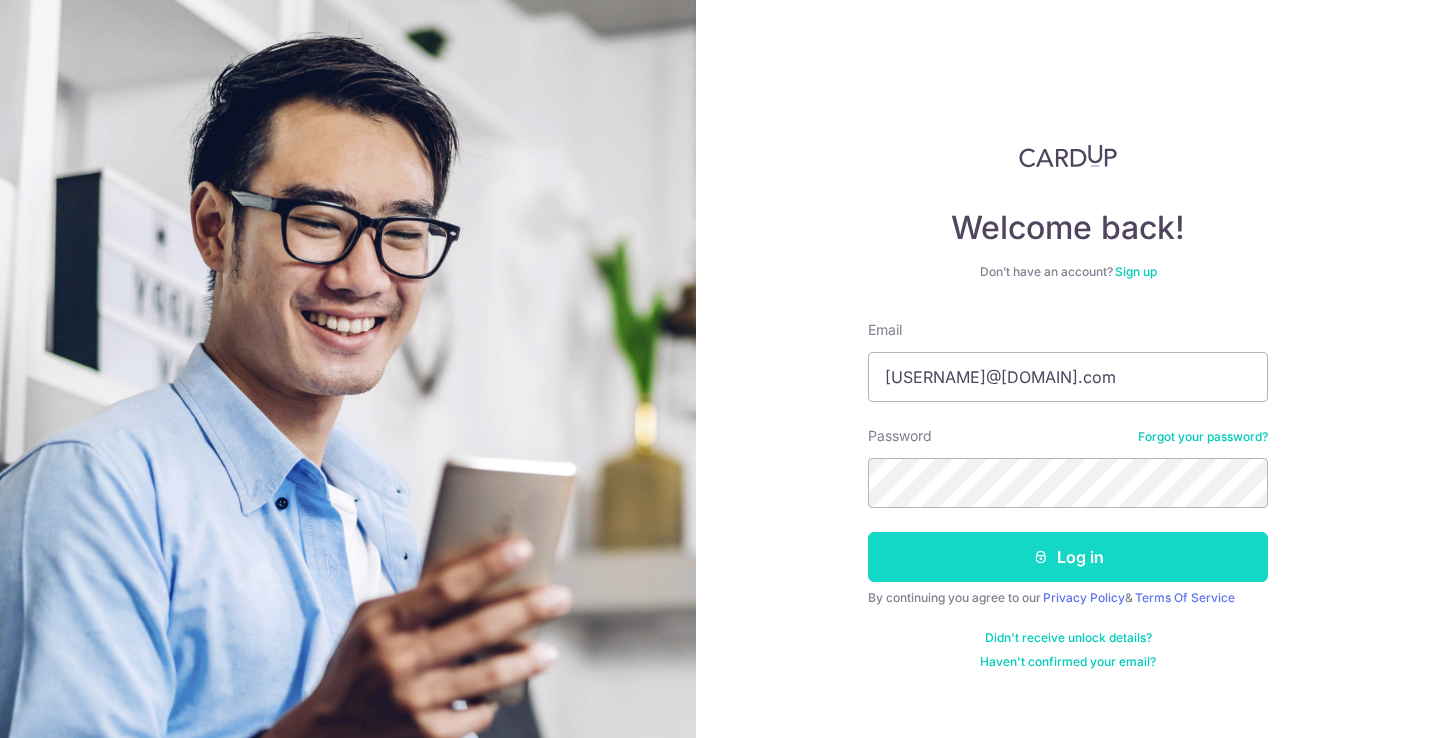 click on "Log in" at bounding box center (1068, 557) 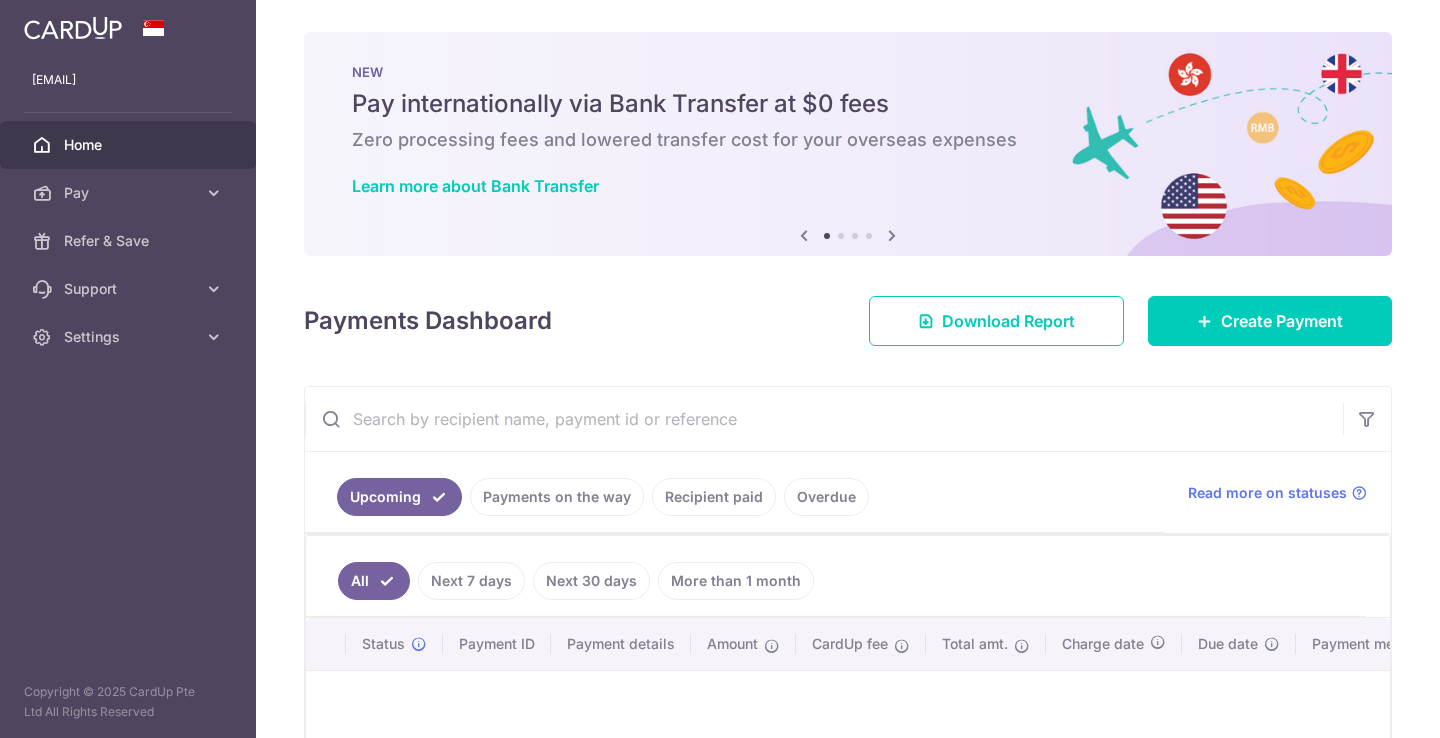 scroll, scrollTop: 0, scrollLeft: 0, axis: both 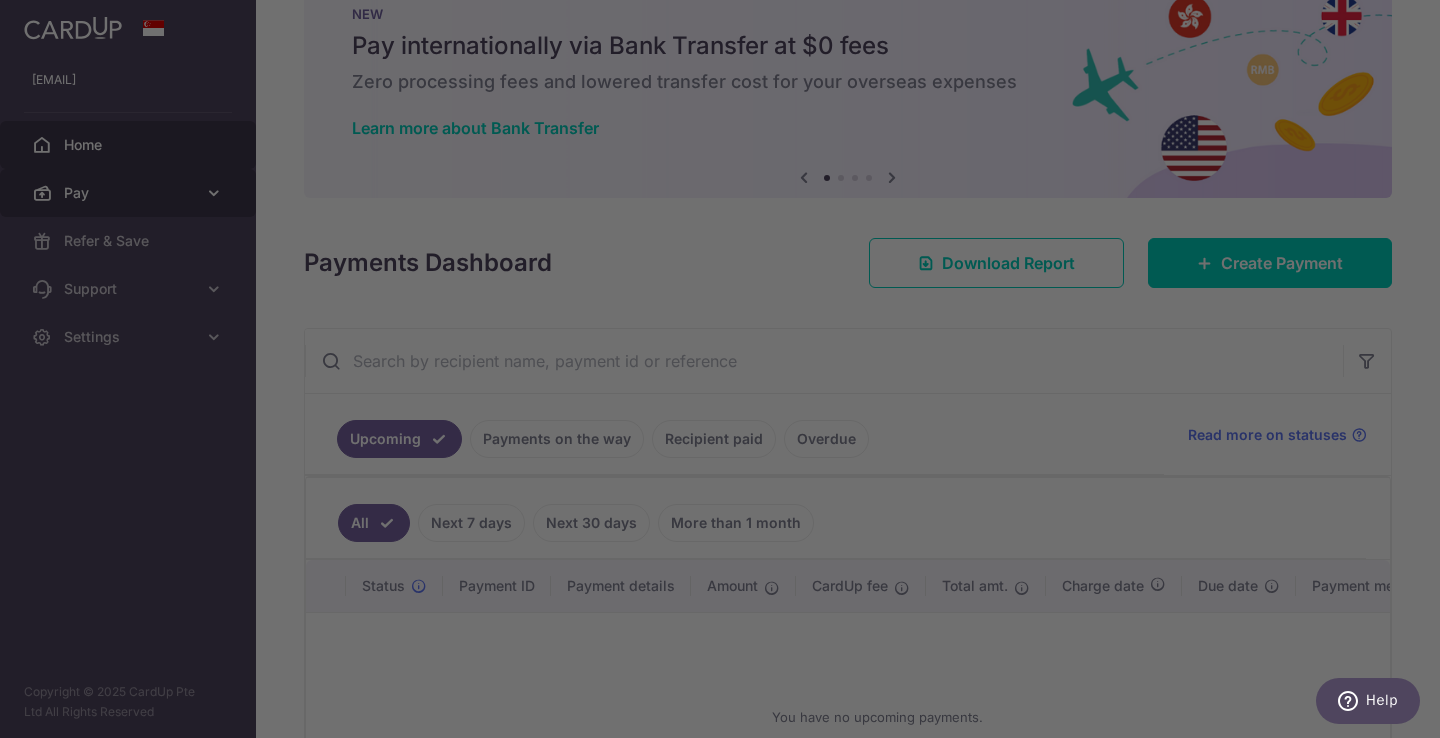click at bounding box center (727, 372) 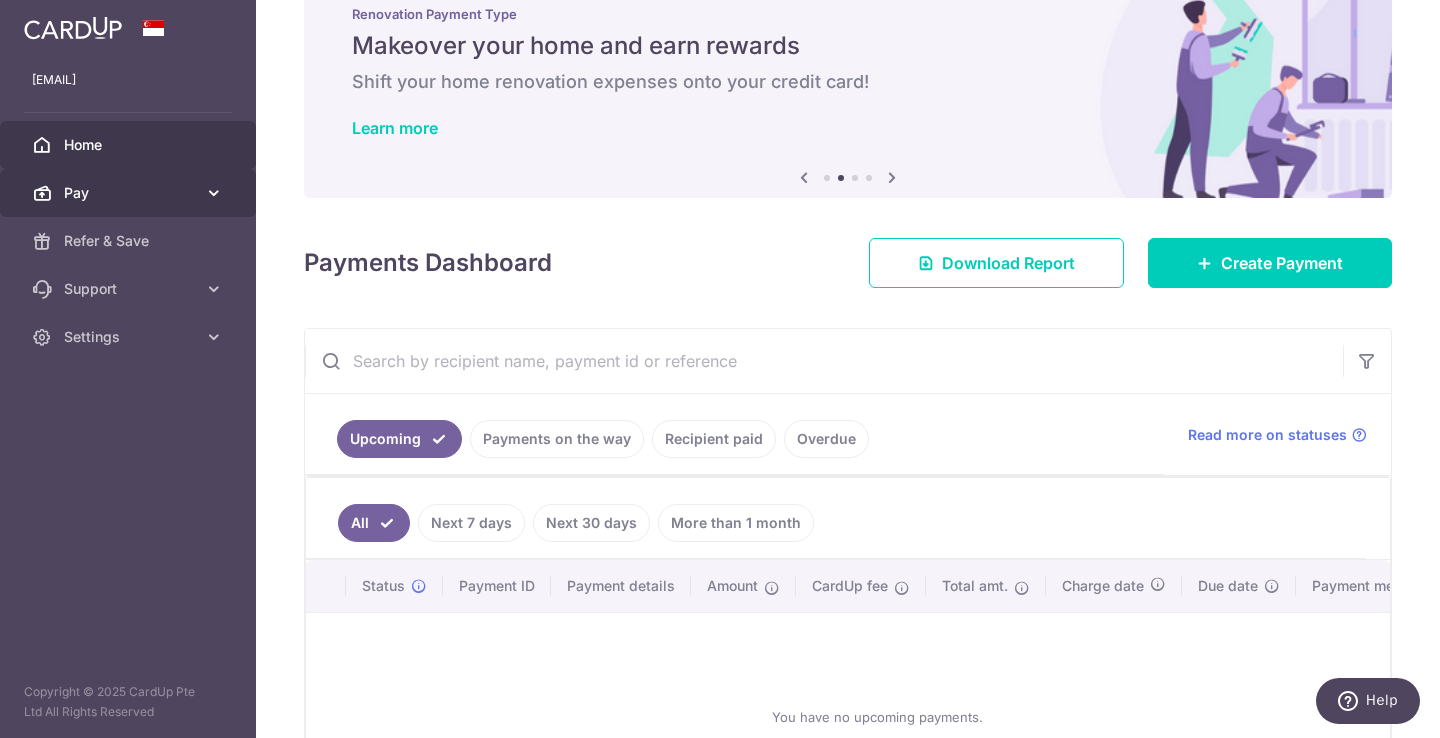click on "Pay" at bounding box center (130, 193) 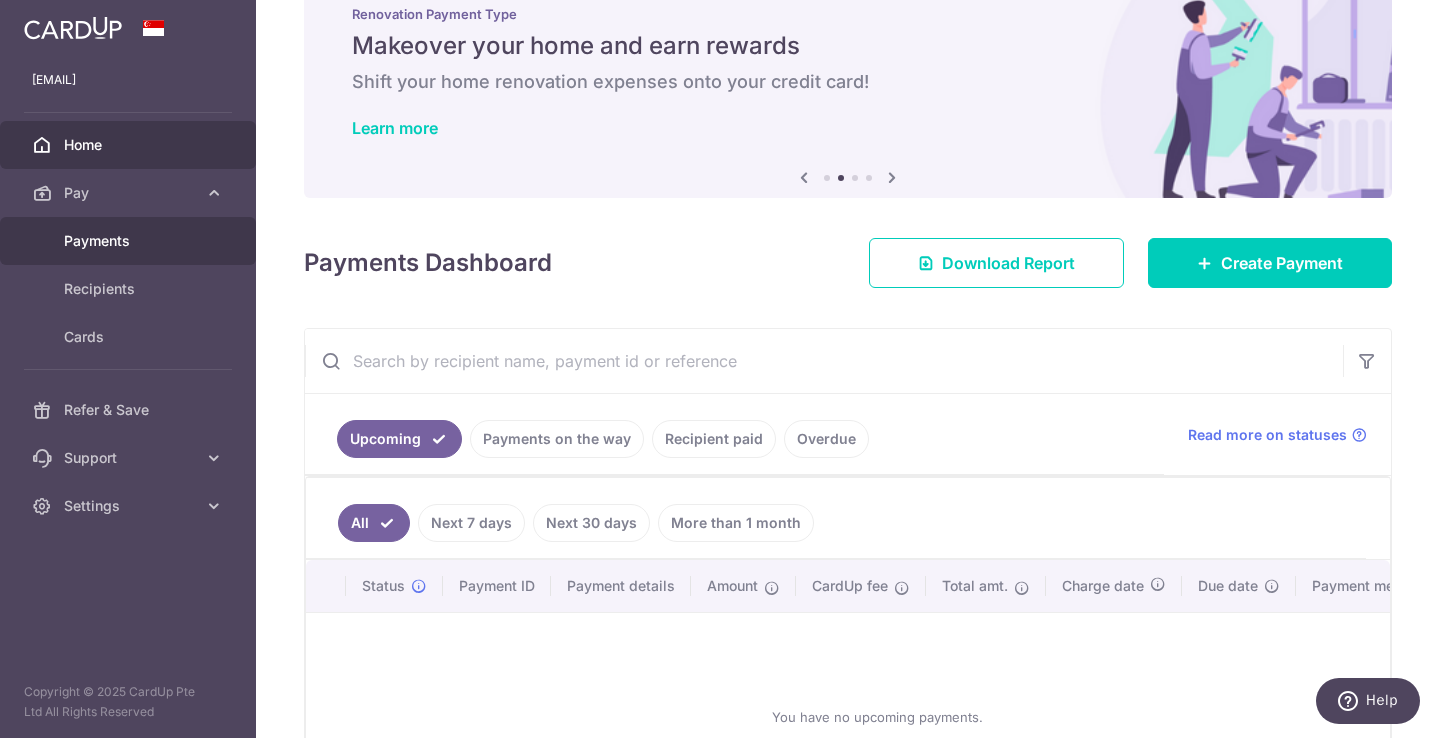 click on "Payments" at bounding box center (130, 241) 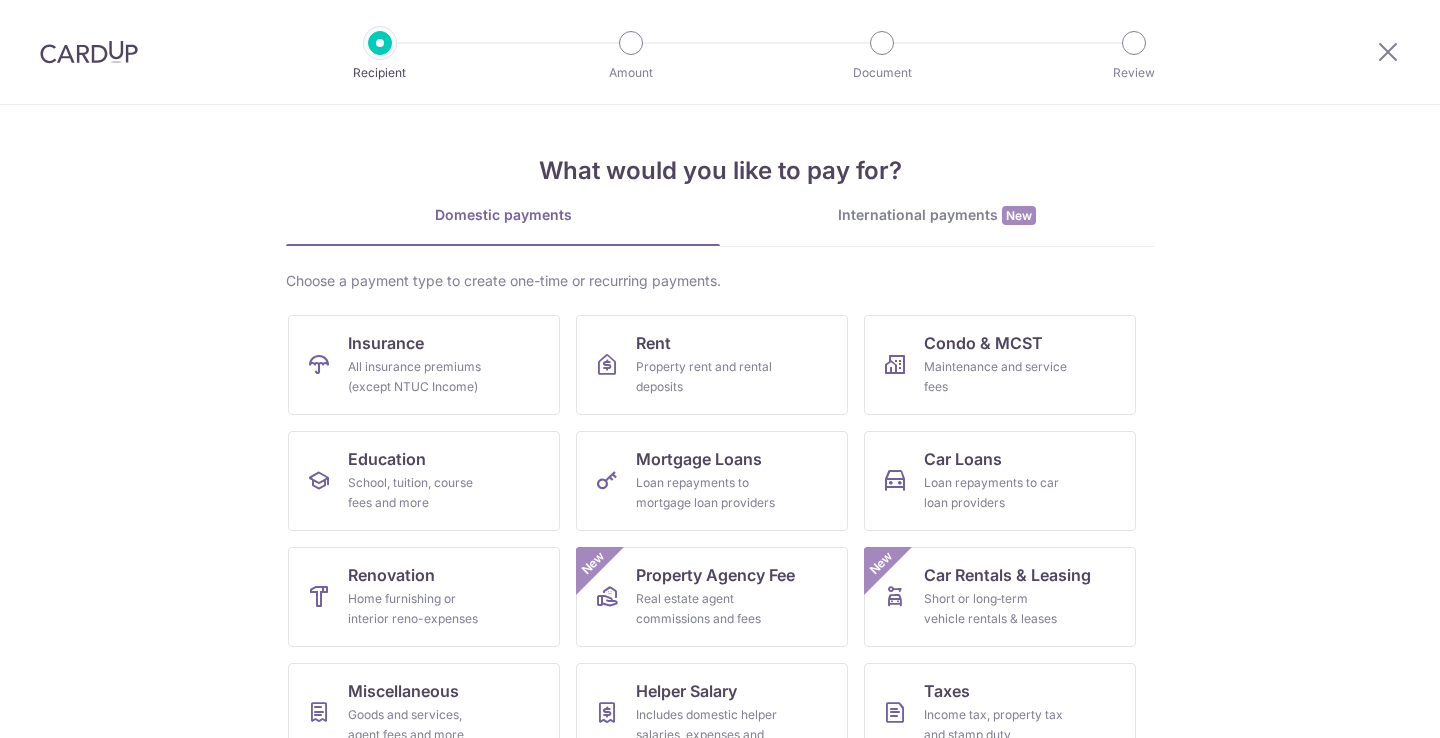 scroll, scrollTop: 0, scrollLeft: 0, axis: both 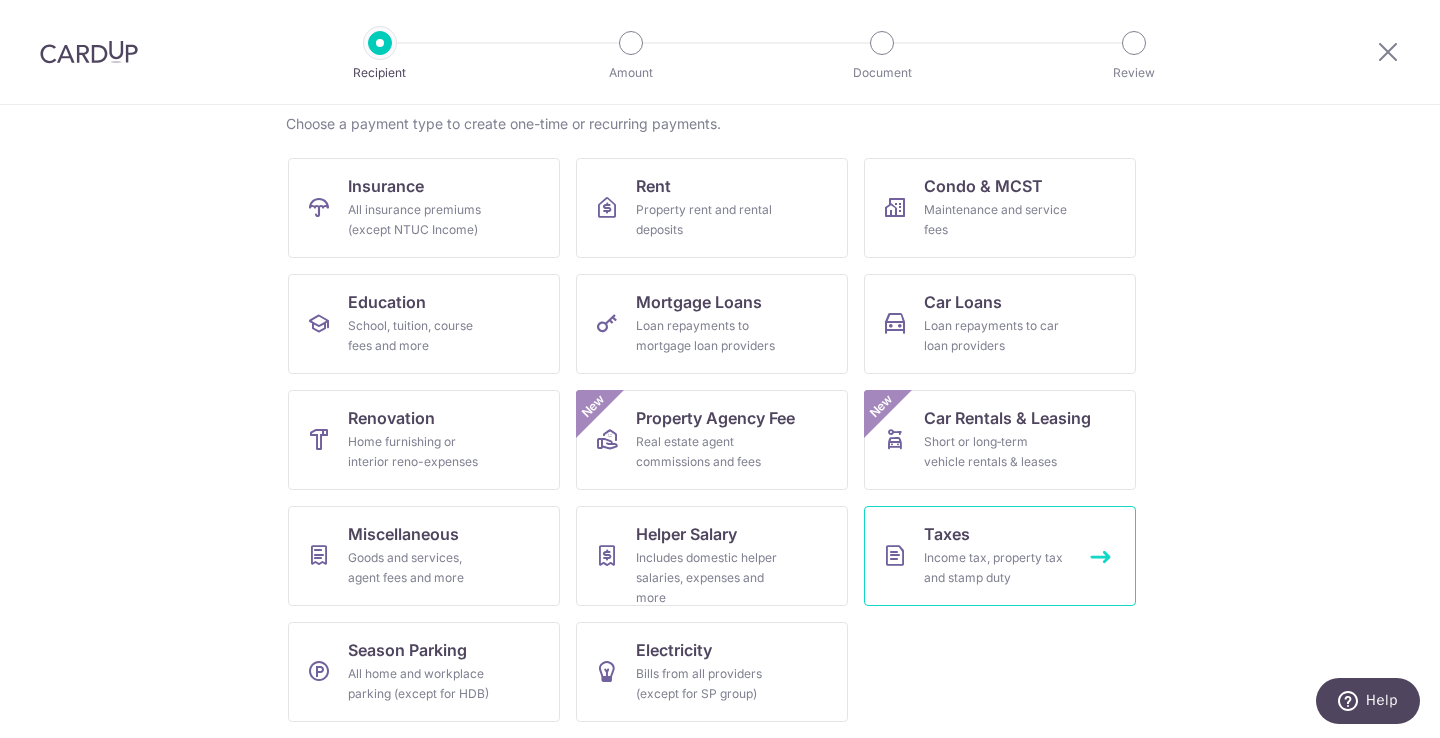 click on "Taxes" at bounding box center [947, 534] 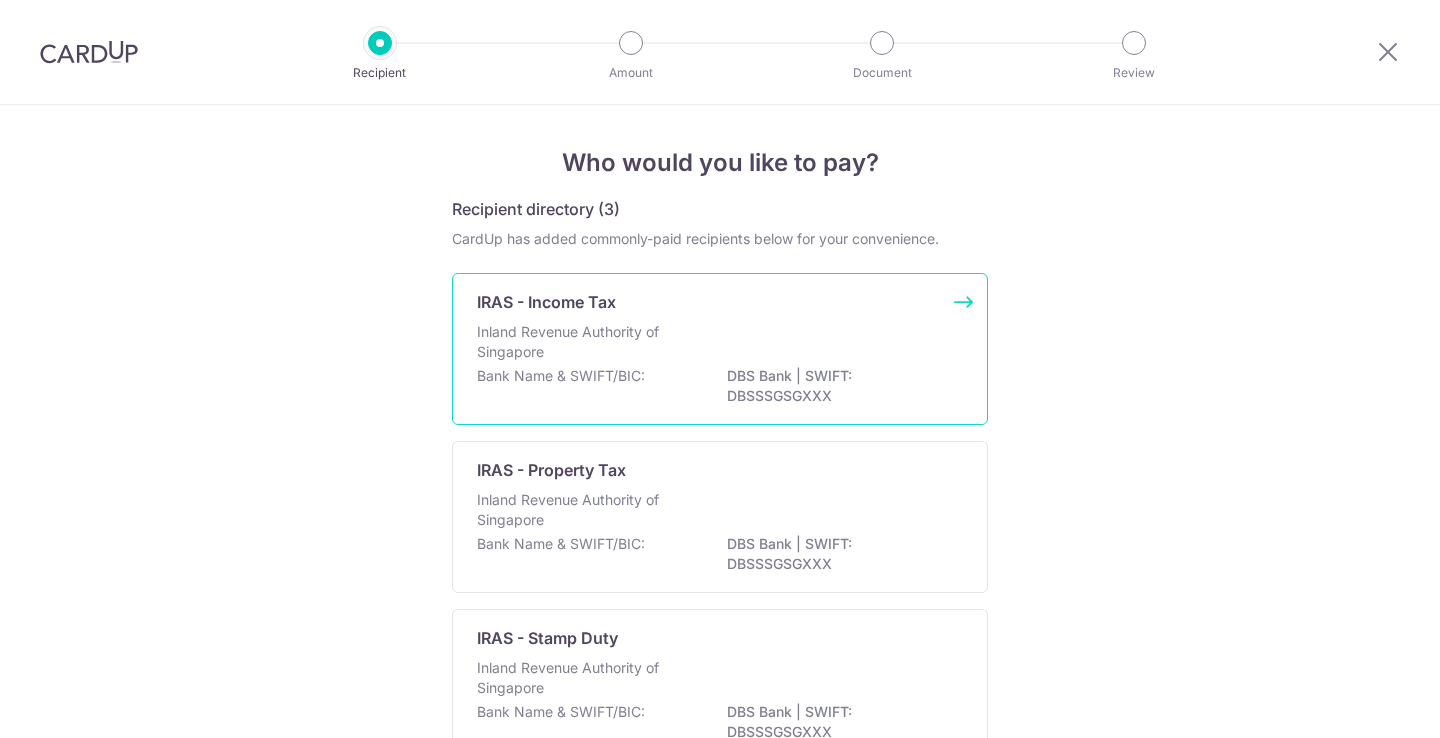 scroll, scrollTop: 0, scrollLeft: 0, axis: both 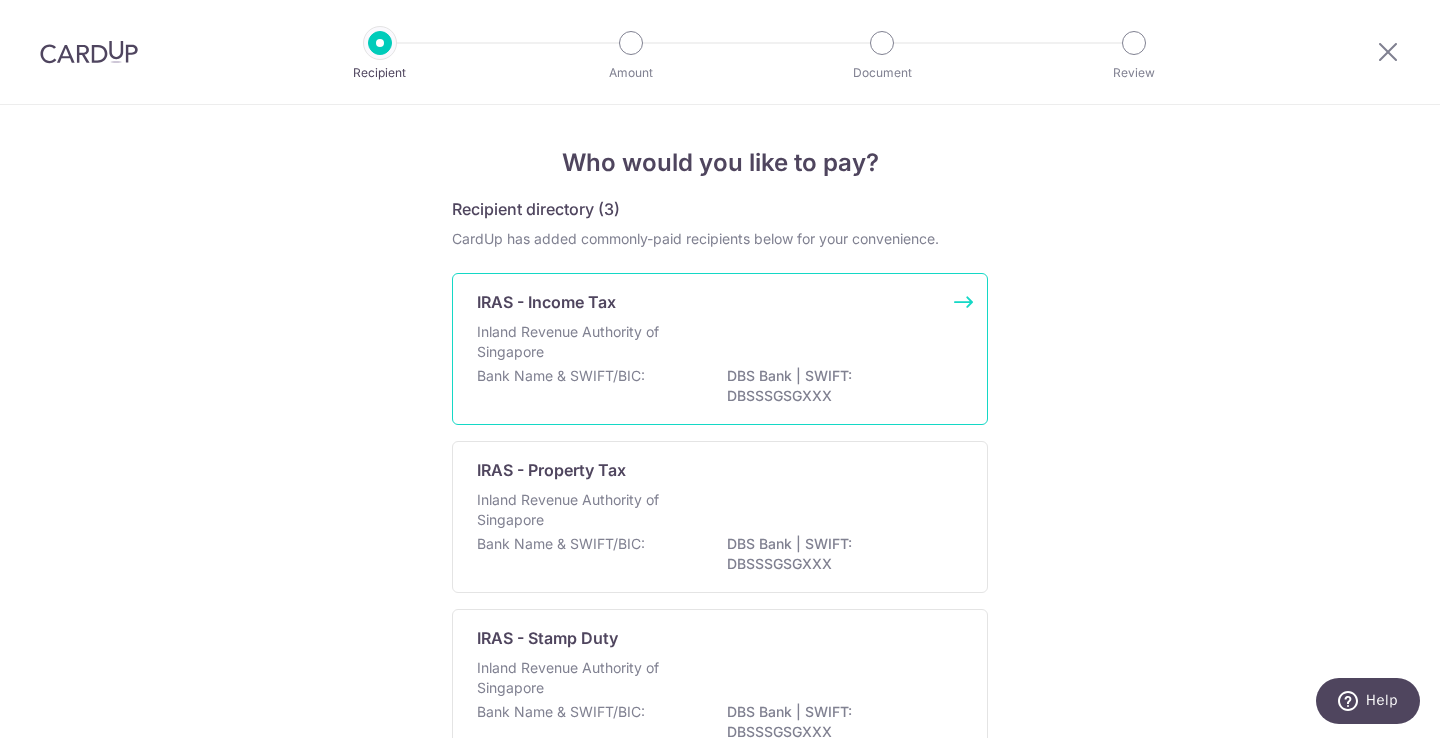click on "Inland Revenue Authority of Singapore" at bounding box center [720, 344] 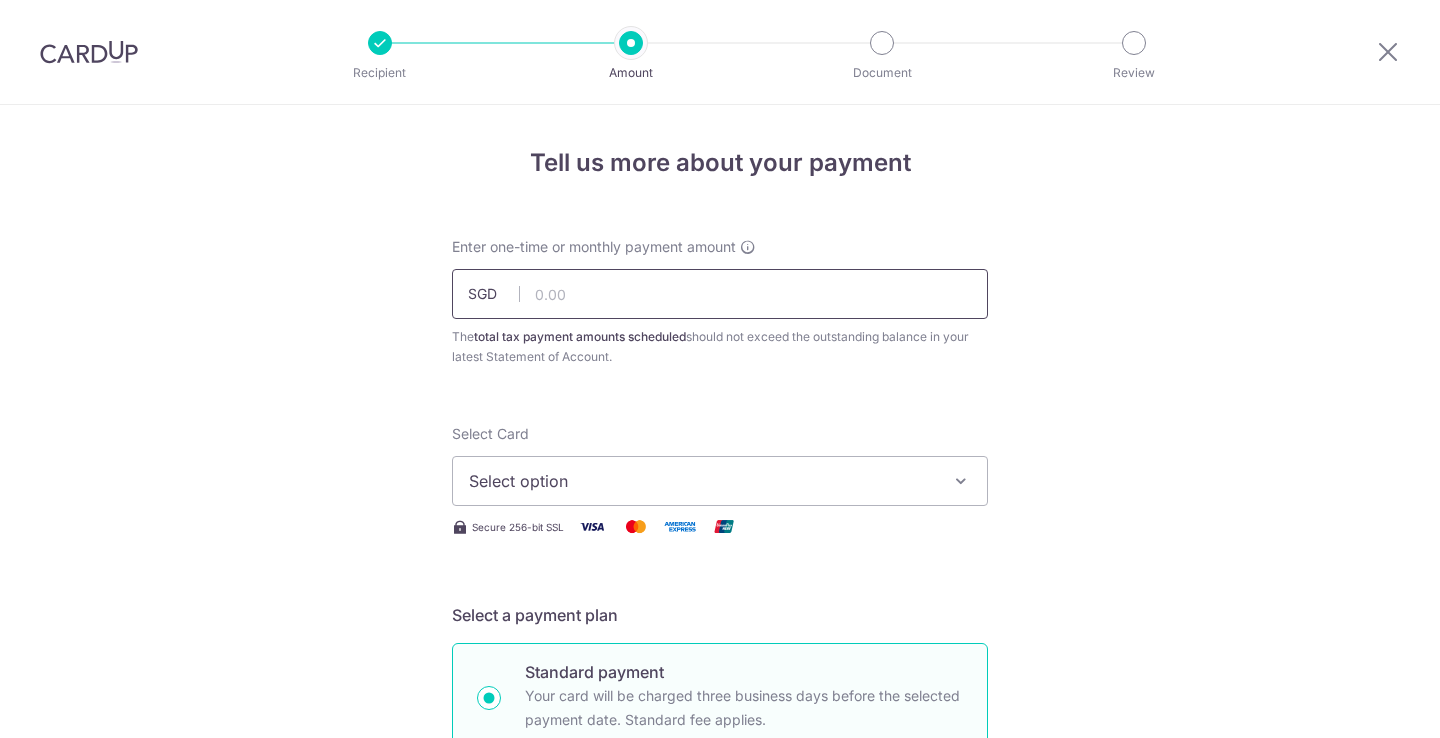 scroll, scrollTop: 0, scrollLeft: 0, axis: both 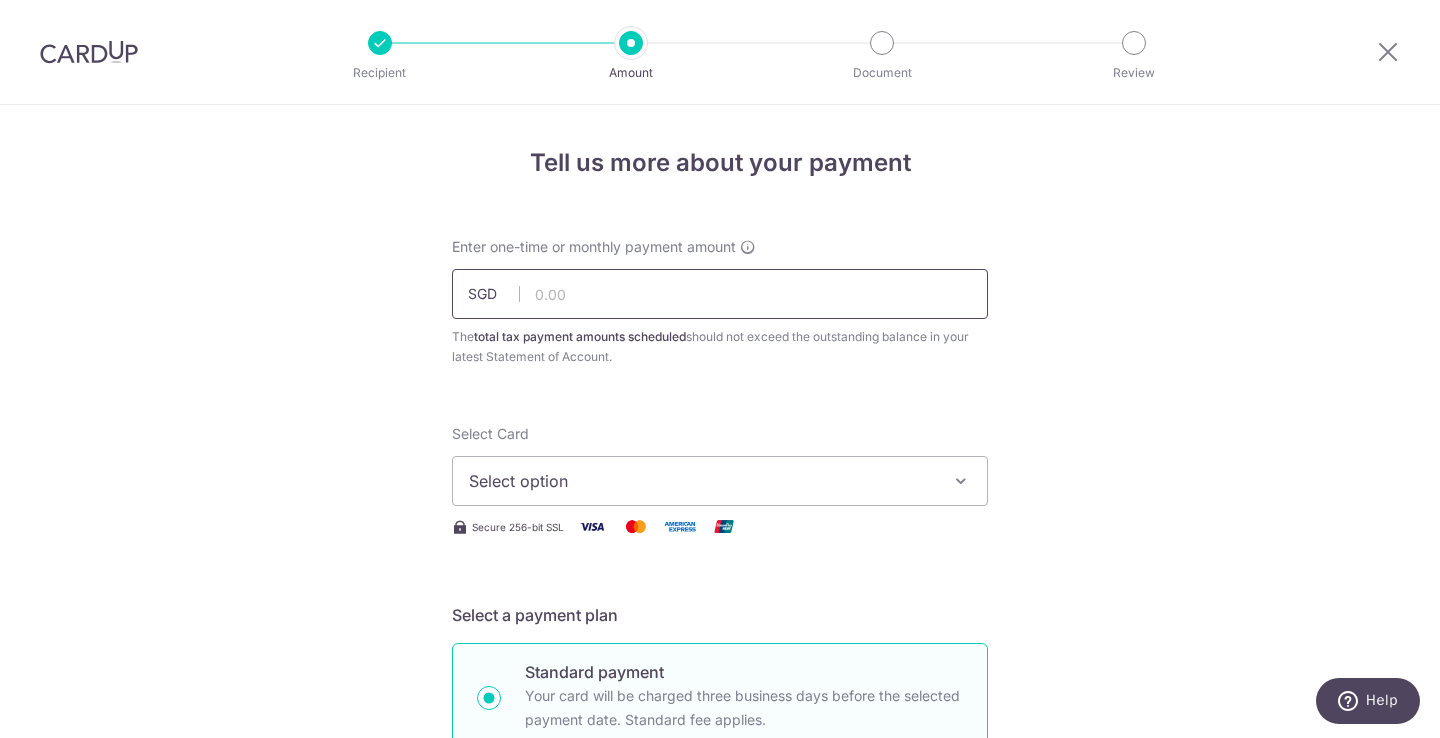 click at bounding box center (720, 294) 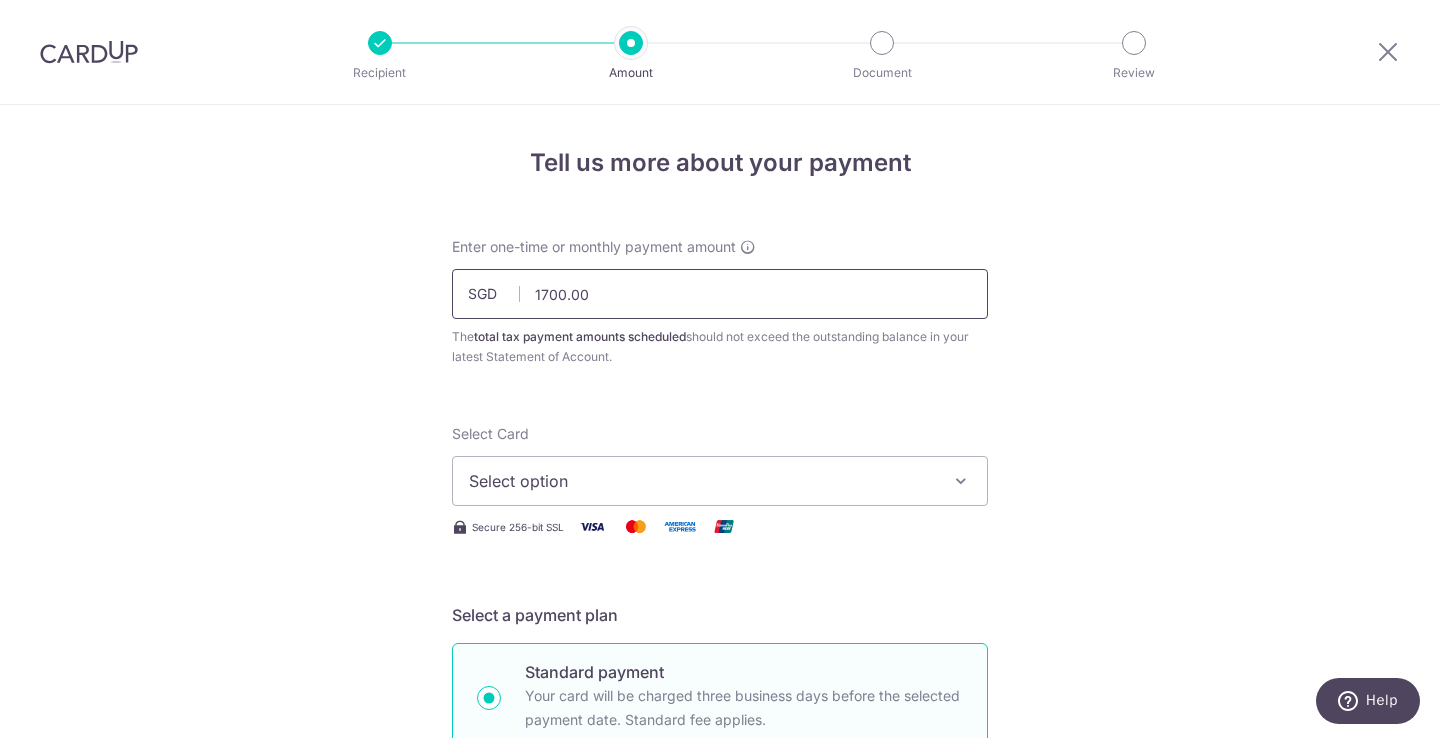 click on "1700.00" at bounding box center [720, 294] 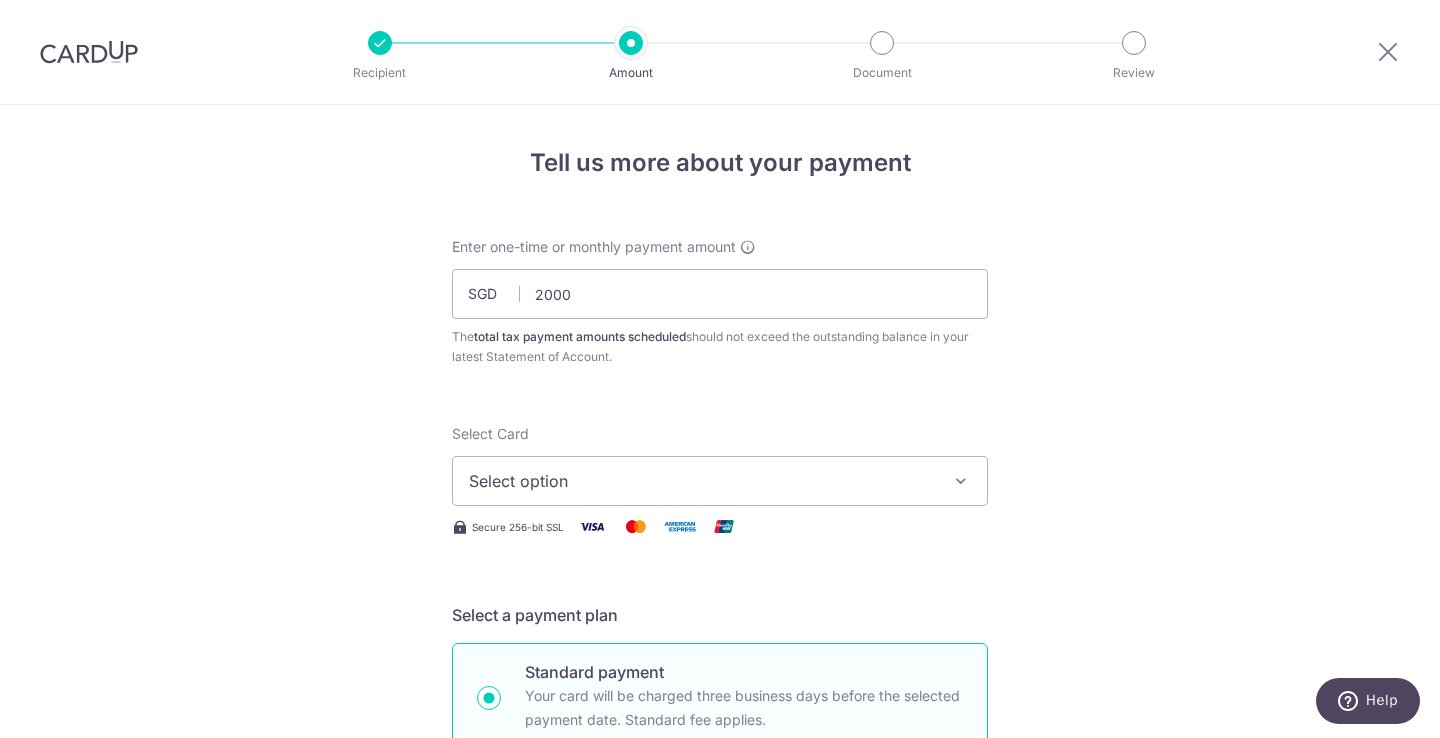 type on "2,000.00" 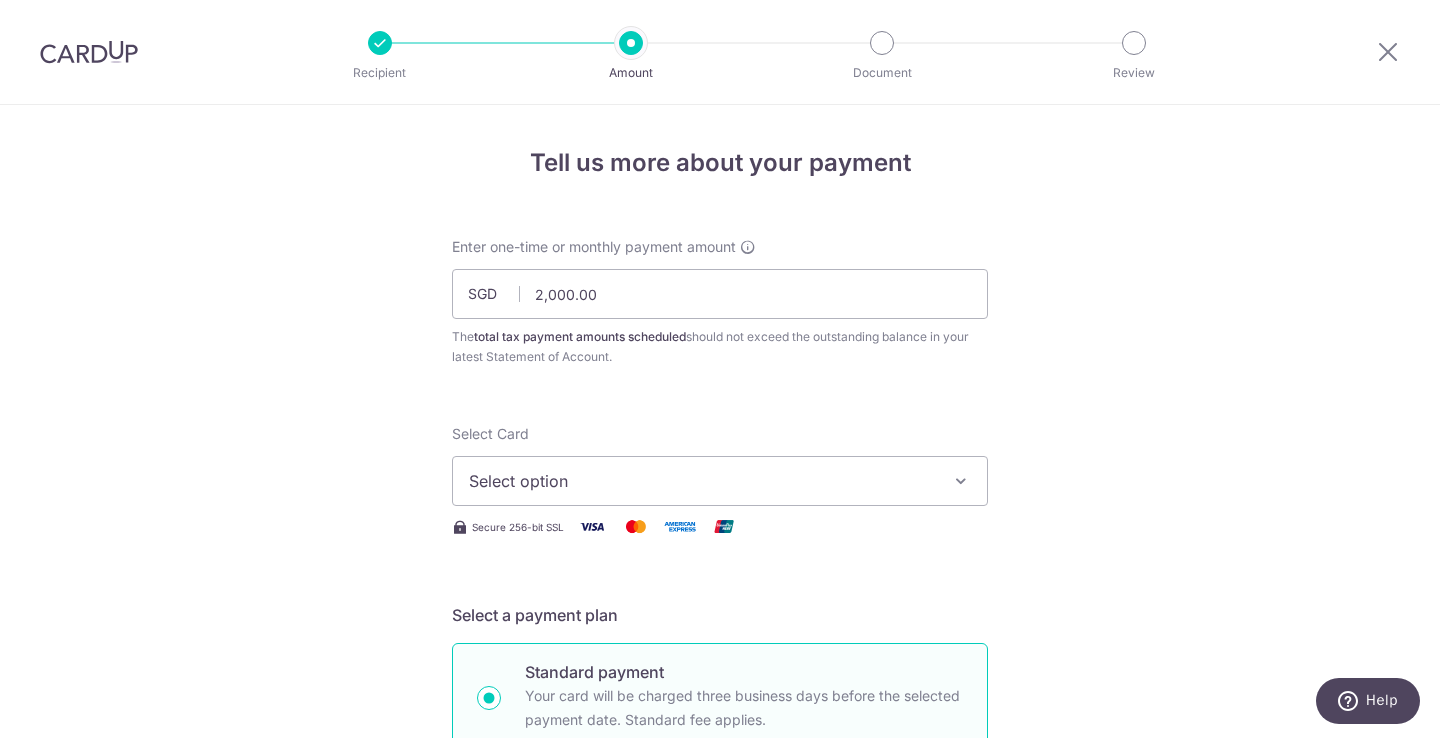 click on "Enter one-time or monthly payment amount
SGD
2,000.00
2000.00
The  total tax payment amounts scheduled  should not exceed the outstanding balance in your latest Statement of Account.
Select Card
Select option
Add credit card
Your Cards
**** 9665
Secure 256-bit SSL
Text
New card details
Card" at bounding box center [720, 1052] 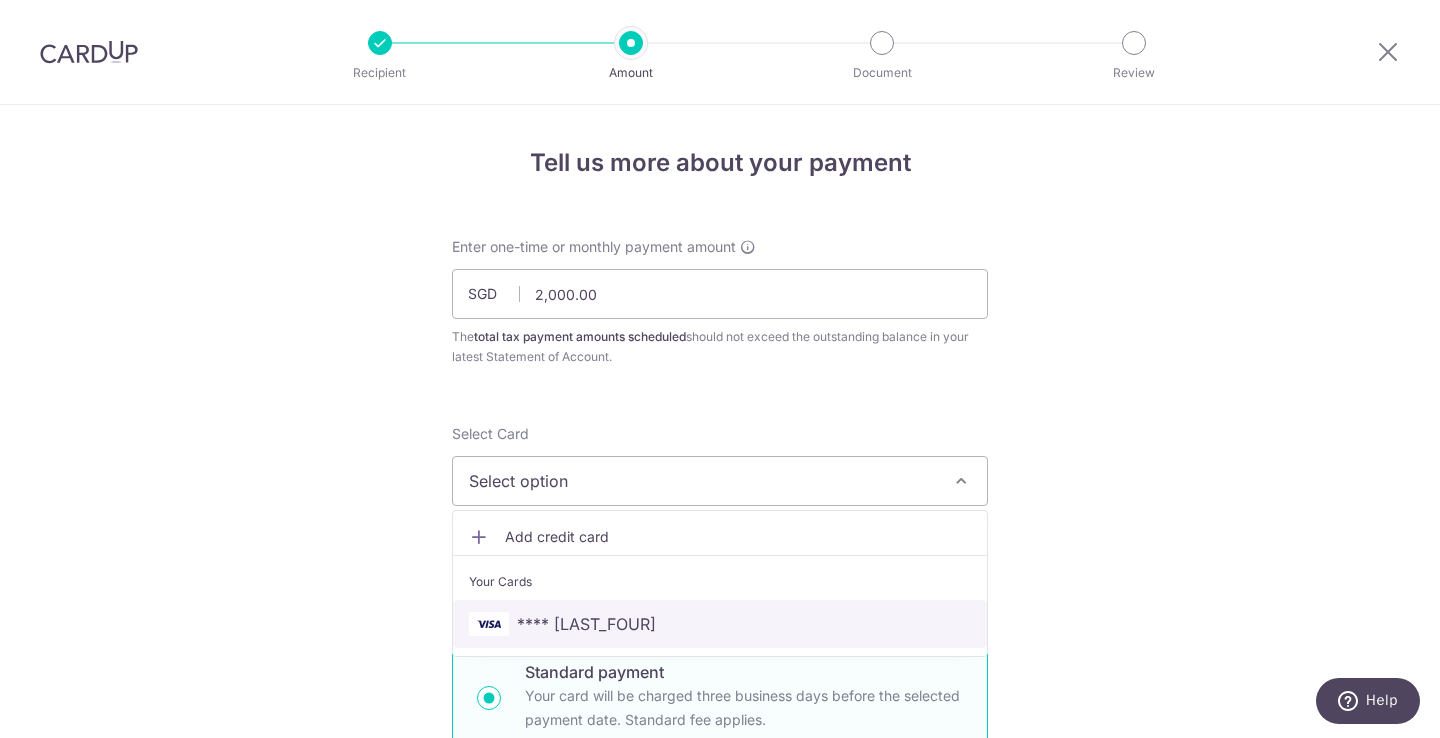 click on "**** 9665" at bounding box center (586, 624) 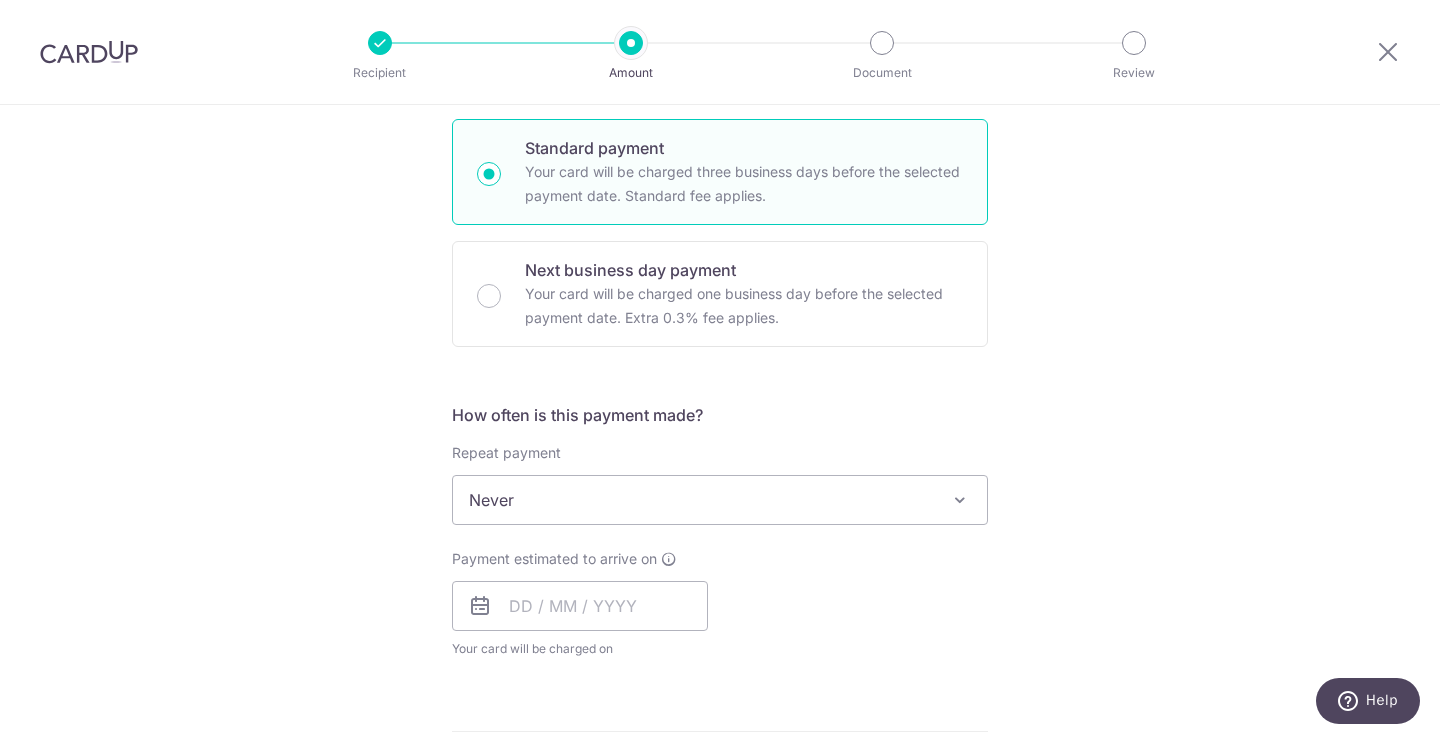 scroll, scrollTop: 530, scrollLeft: 0, axis: vertical 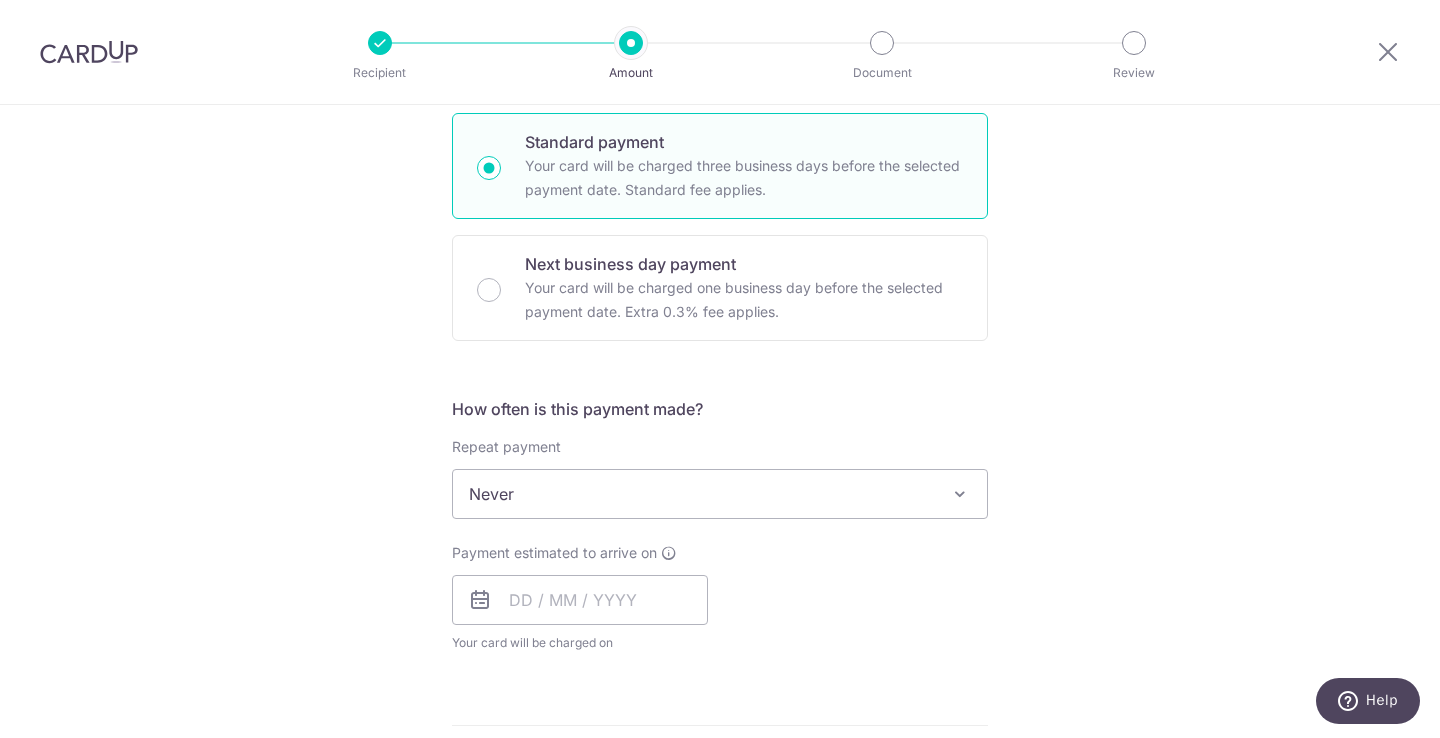click on "Never" at bounding box center [720, 494] 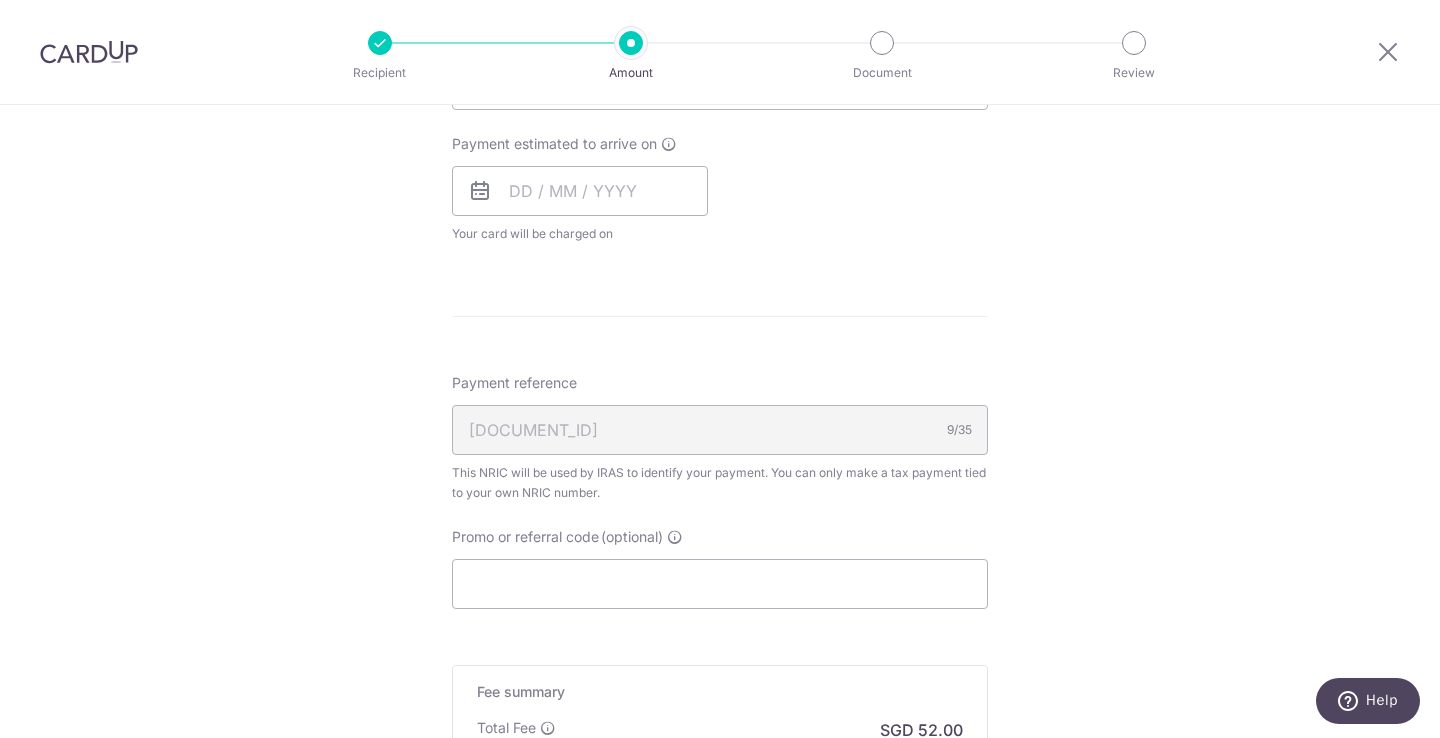scroll, scrollTop: 1211, scrollLeft: 0, axis: vertical 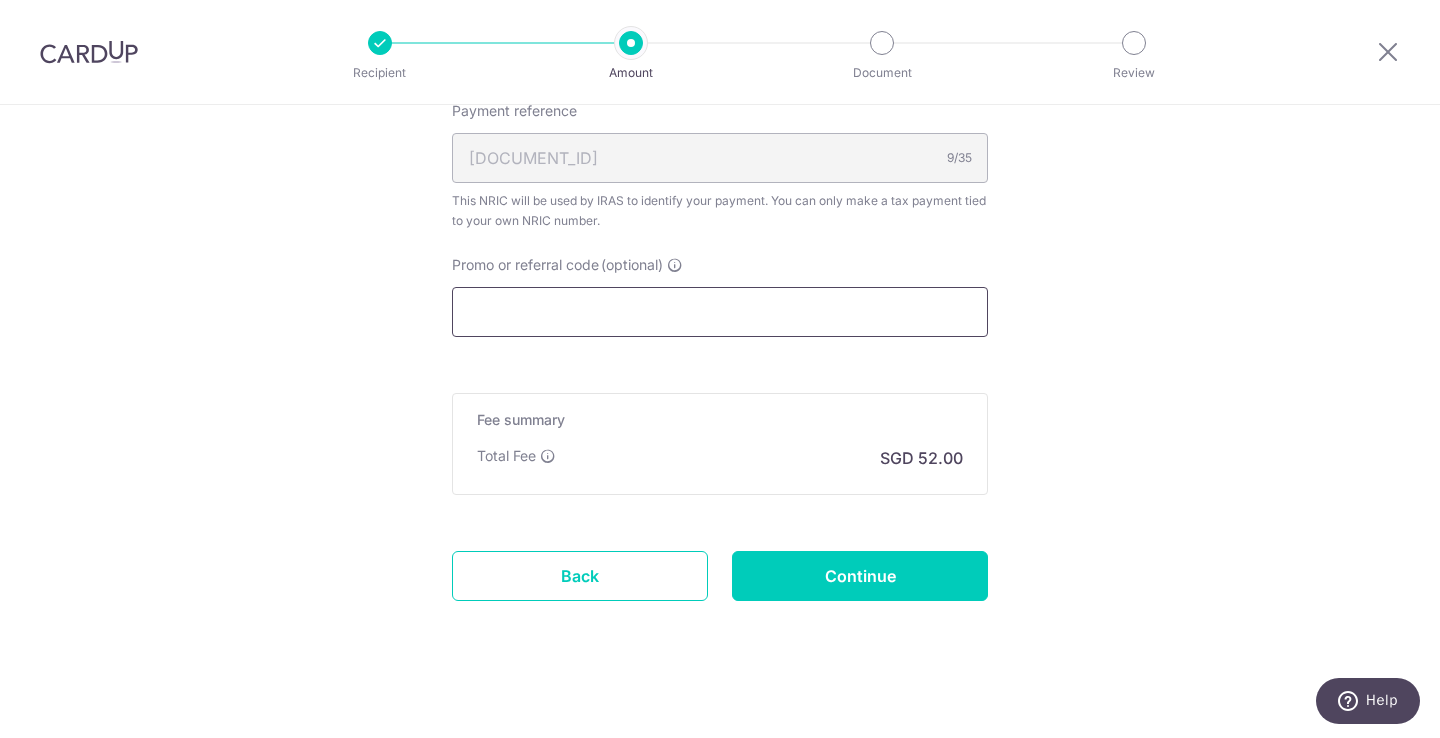 click on "Promo or referral code
(optional)" at bounding box center (720, 312) 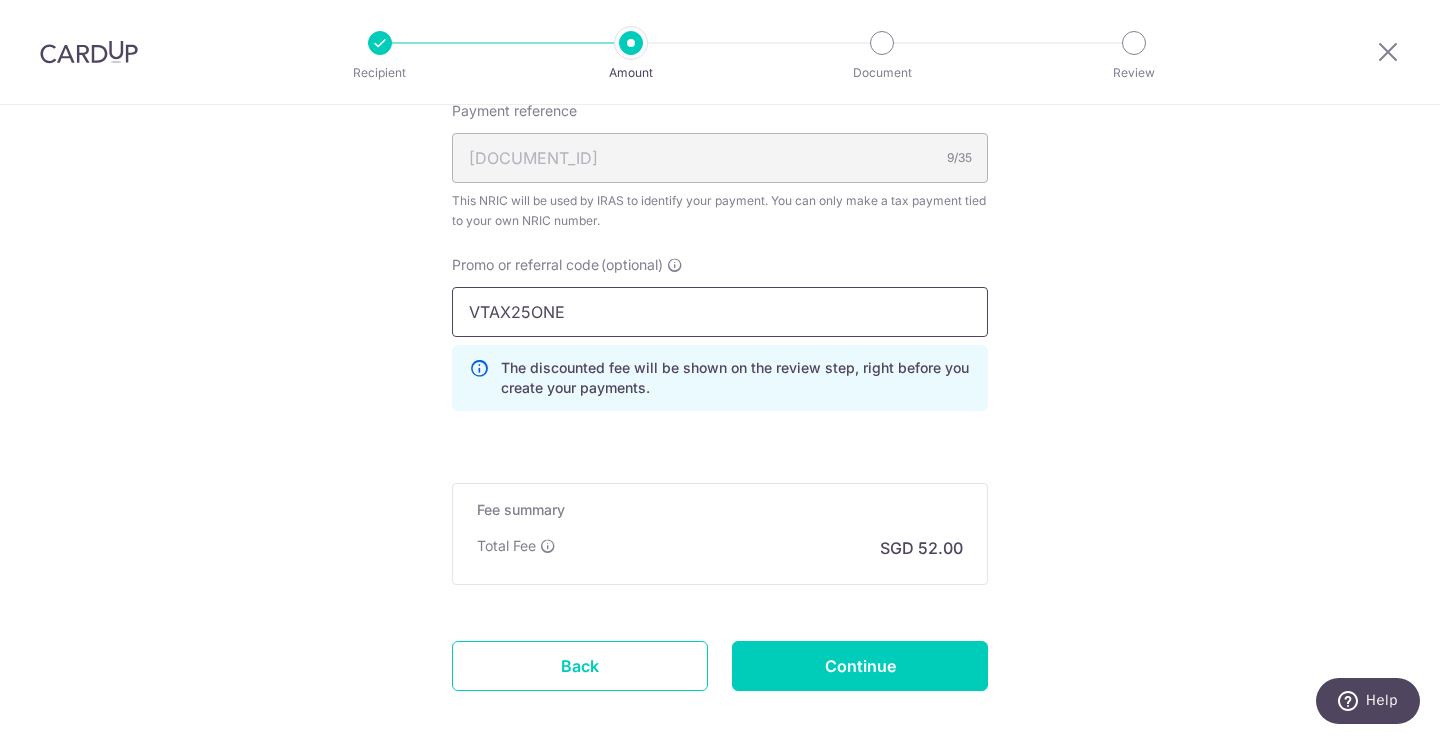 type on "VTAX25ONE" 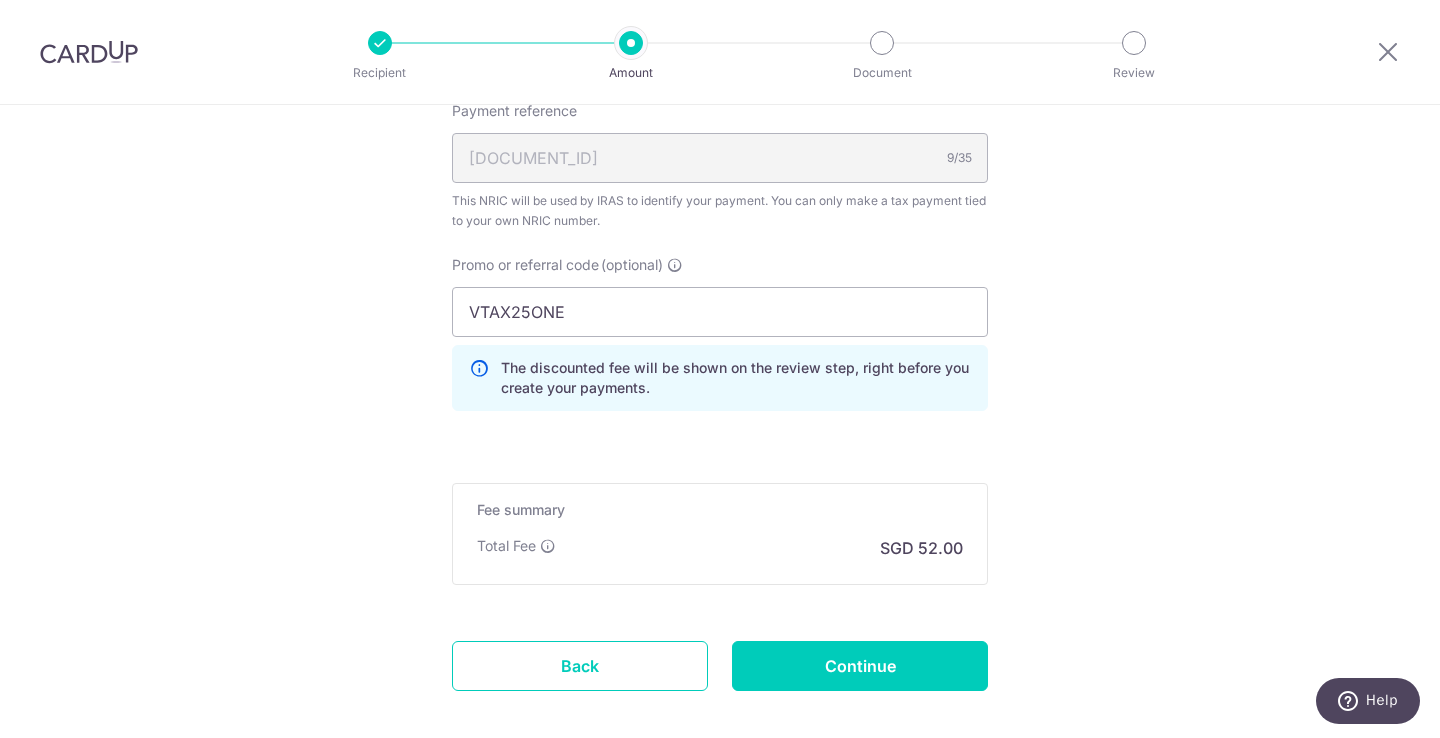 click on "Enter one-time or monthly payment amount
SGD
2,000.00
2000.00
The  total tax payment amounts scheduled  should not exceed the outstanding balance in your latest Statement of Account.
Select Card
**** 9665
Add credit card
Your Cards
**** 9665
Secure 256-bit SSL
Text
New card details
Please enter valid card details." at bounding box center [720, -114] 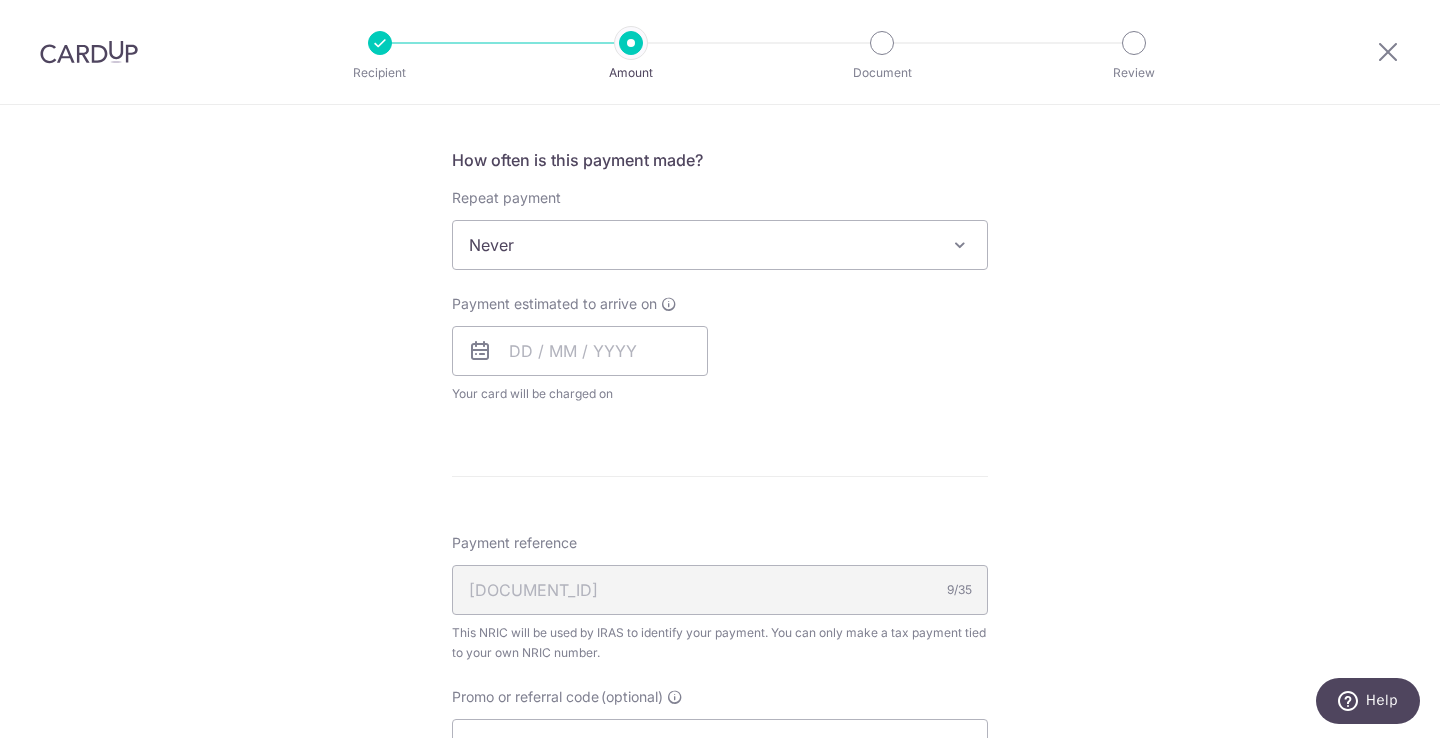 scroll, scrollTop: 750, scrollLeft: 0, axis: vertical 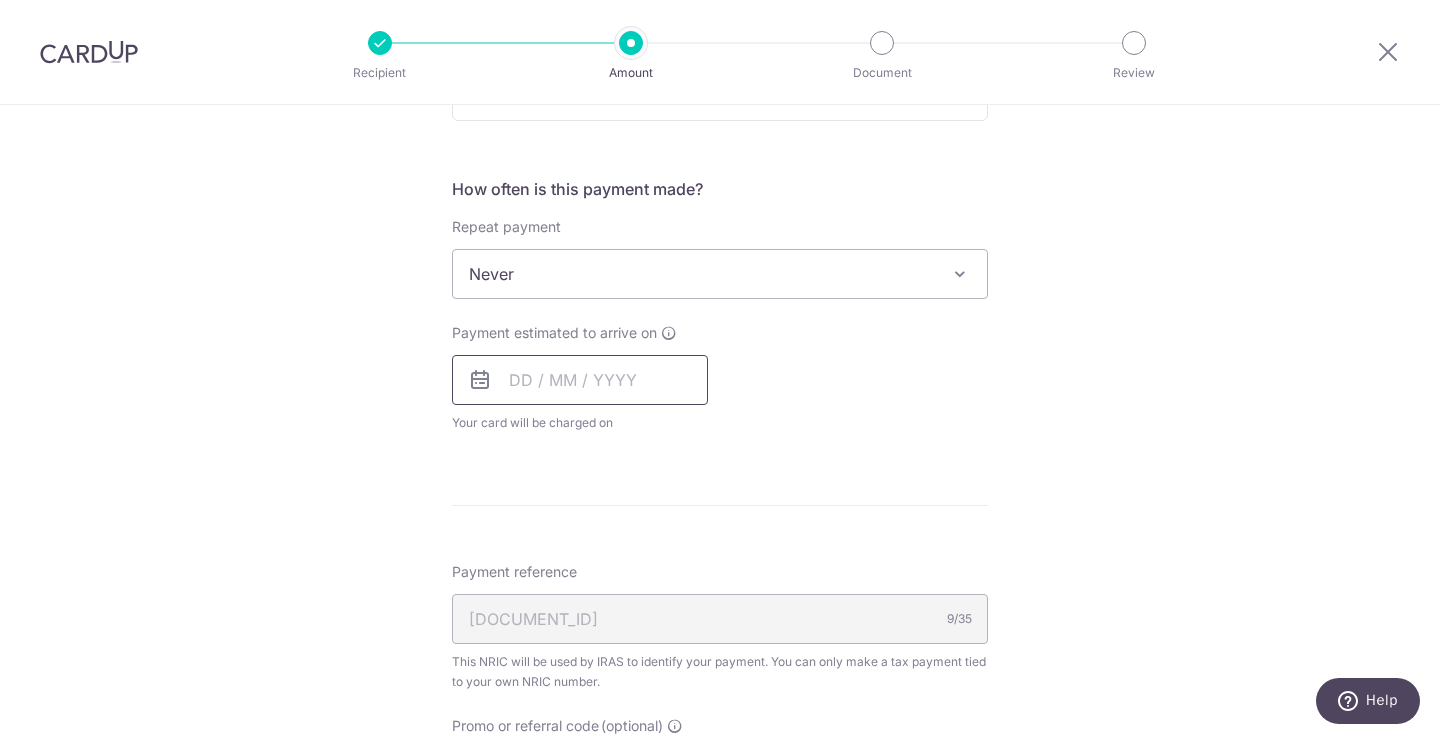 click at bounding box center (580, 380) 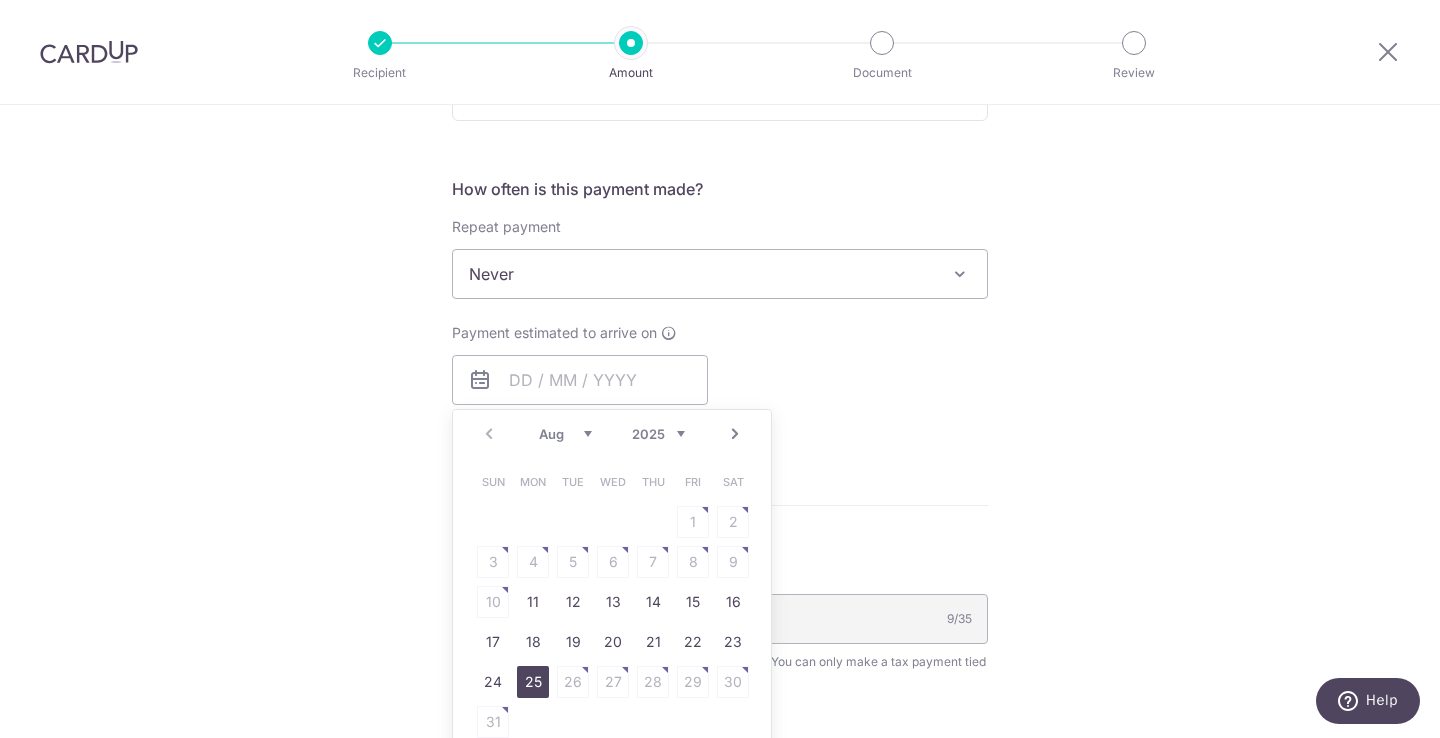 click on "25" at bounding box center [533, 682] 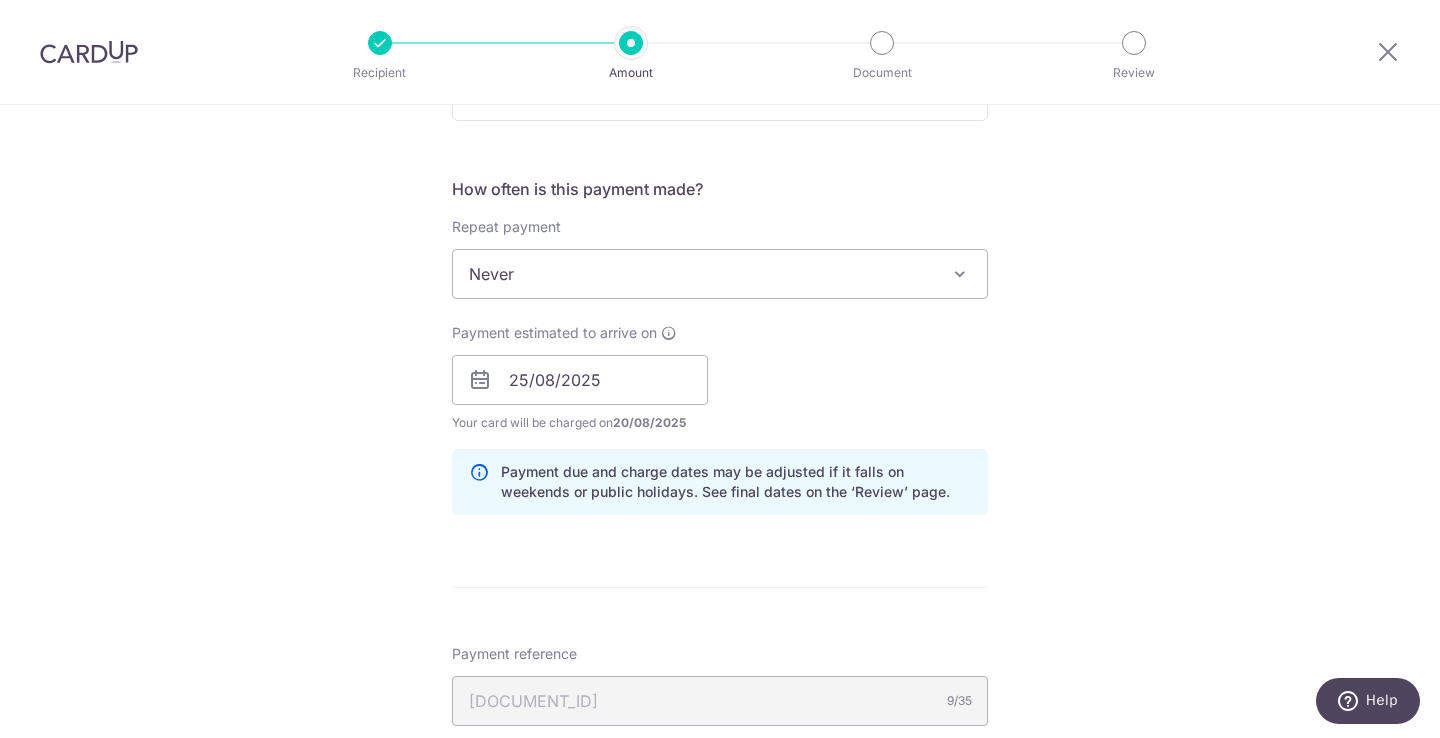 click on "Tell us more about your payment
Enter one-time or monthly payment amount
SGD
2,000.00
2000.00
The  total tax payment amounts scheduled  should not exceed the outstanding balance in your latest Statement of Account.
Select Card
**** 9665
Add credit card
Your Cards
**** 9665
Secure 256-bit SSL
Text
New card details" at bounding box center [720, 369] 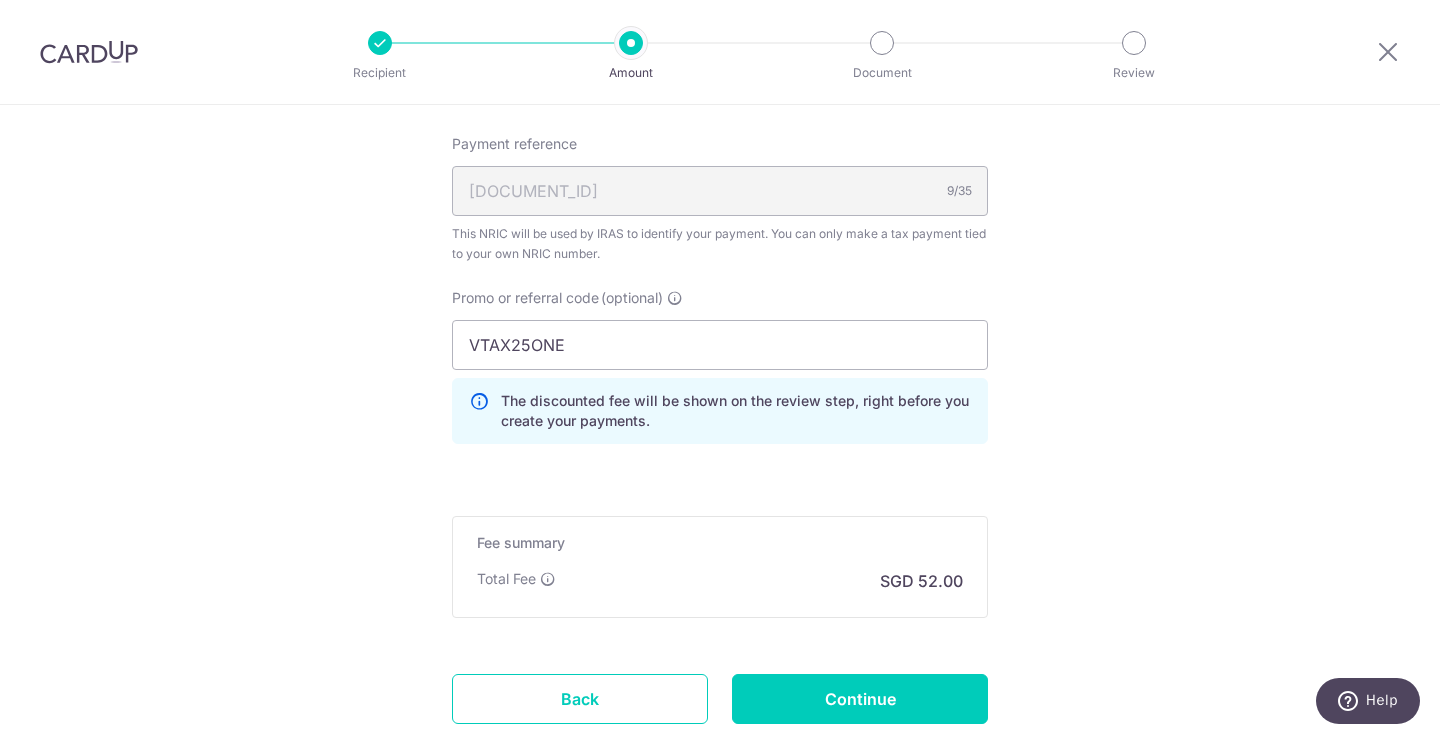 scroll, scrollTop: 1297, scrollLeft: 0, axis: vertical 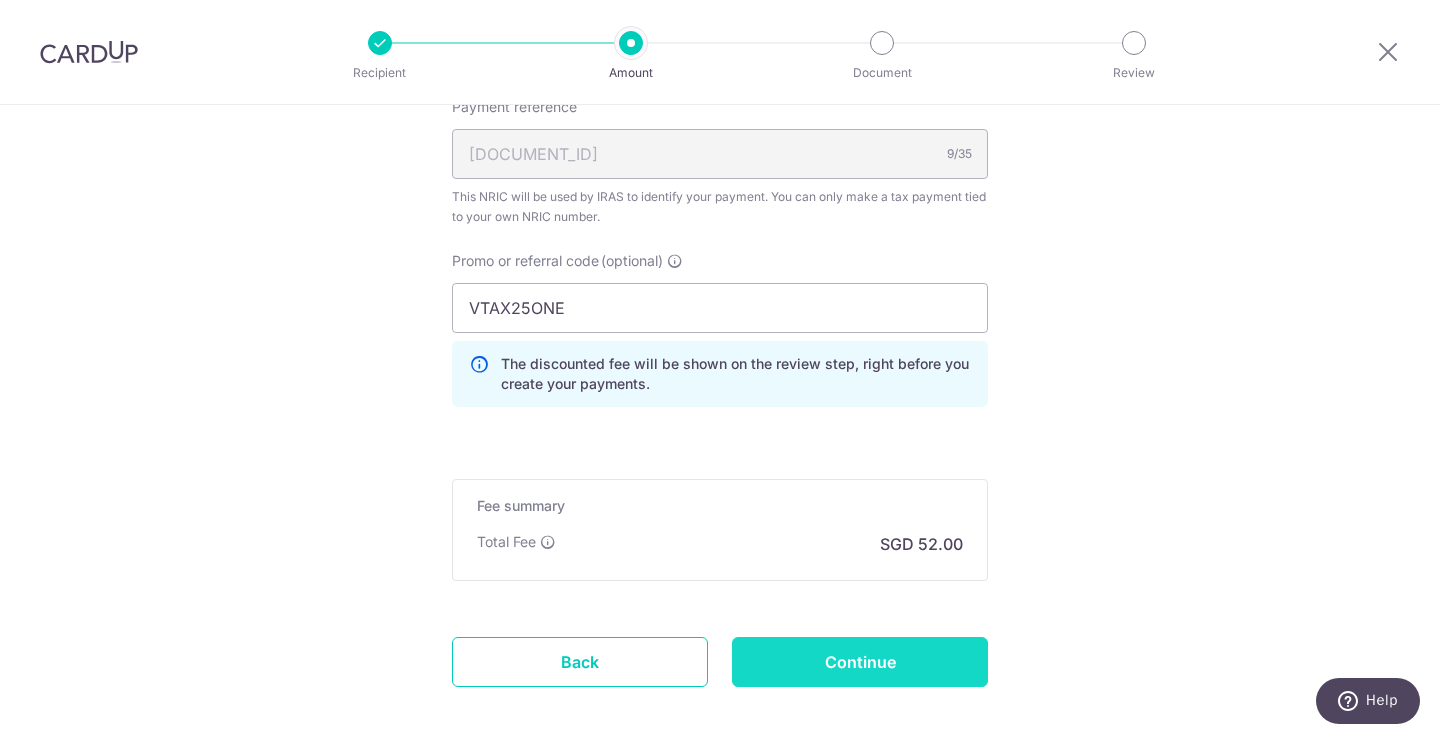 click on "Continue" at bounding box center (860, 662) 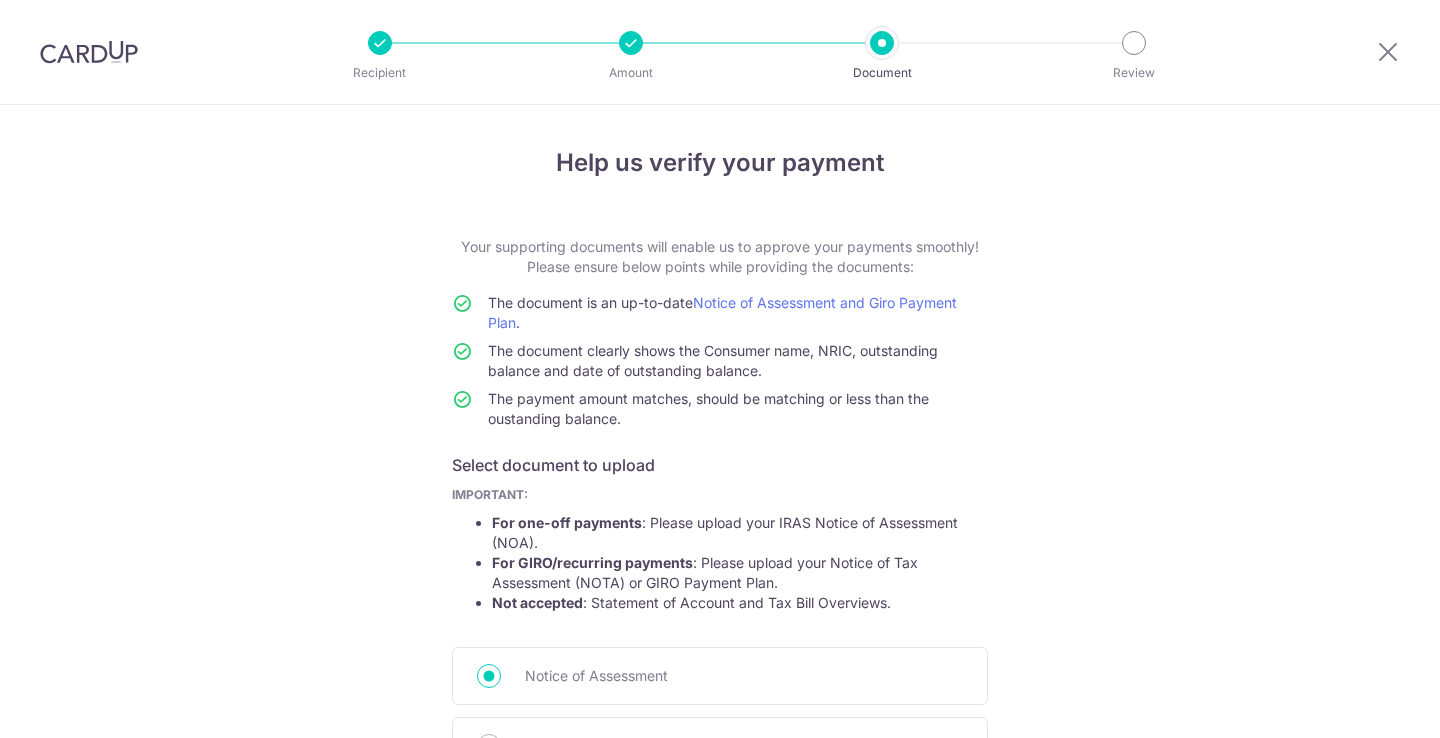 scroll, scrollTop: 0, scrollLeft: 0, axis: both 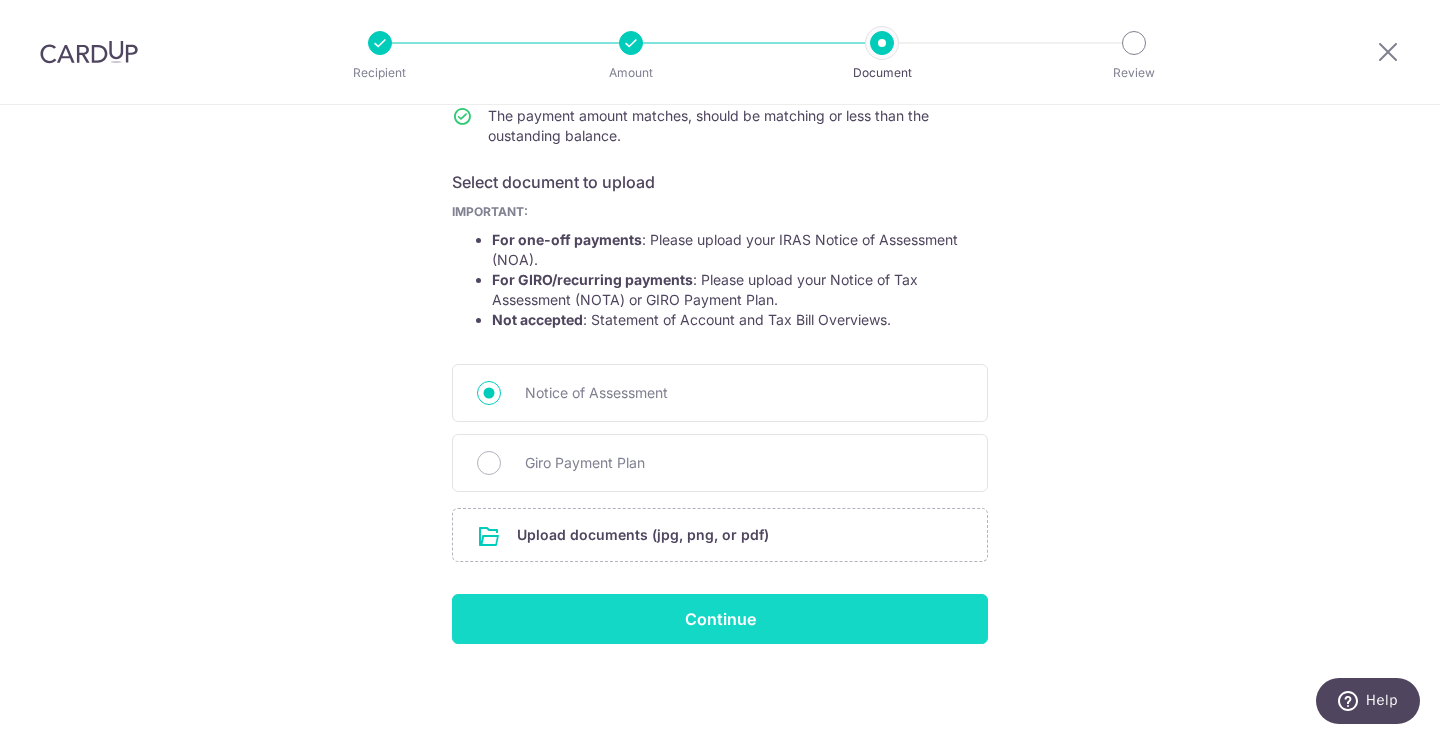 click on "Continue" at bounding box center [720, 619] 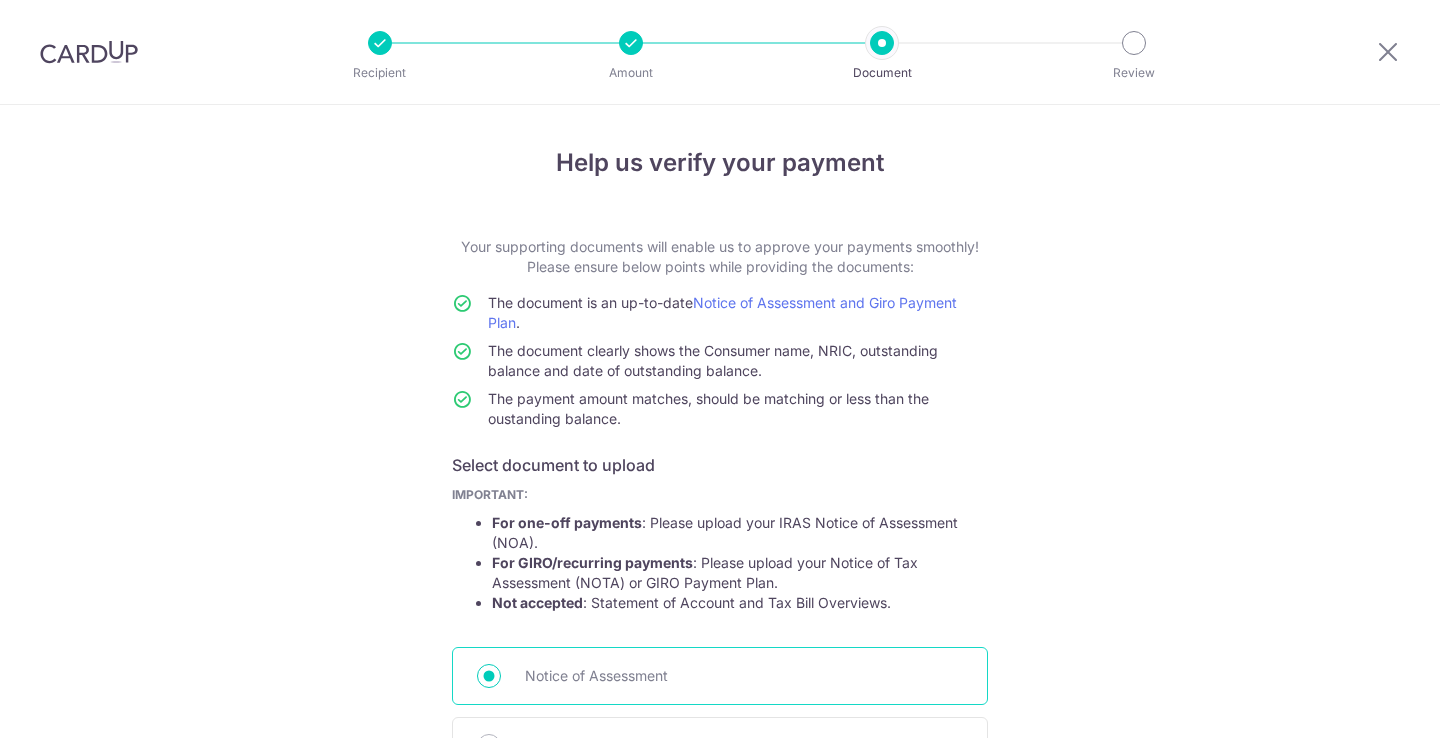 scroll, scrollTop: 0, scrollLeft: 0, axis: both 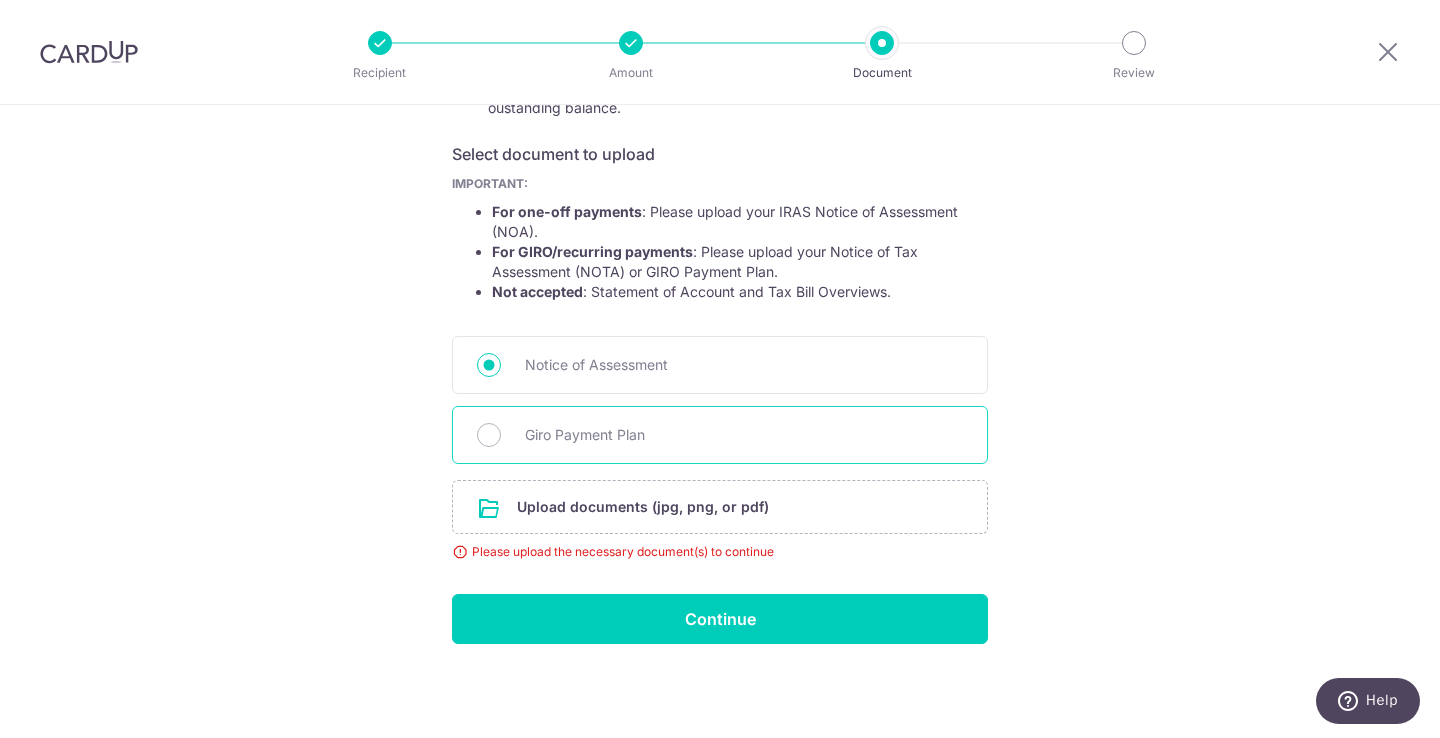 click on "Giro Payment Plan" at bounding box center [720, 435] 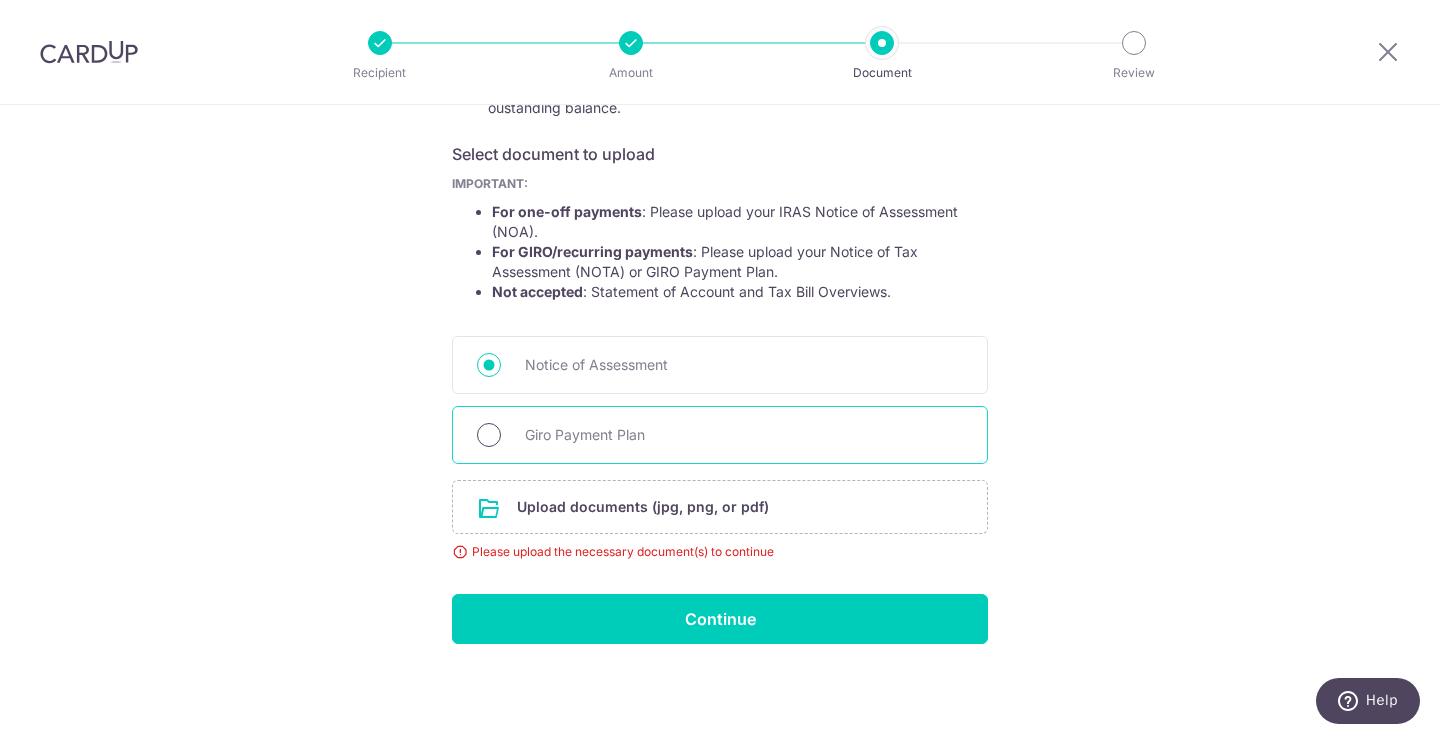 click on "Giro Payment Plan" at bounding box center (489, 435) 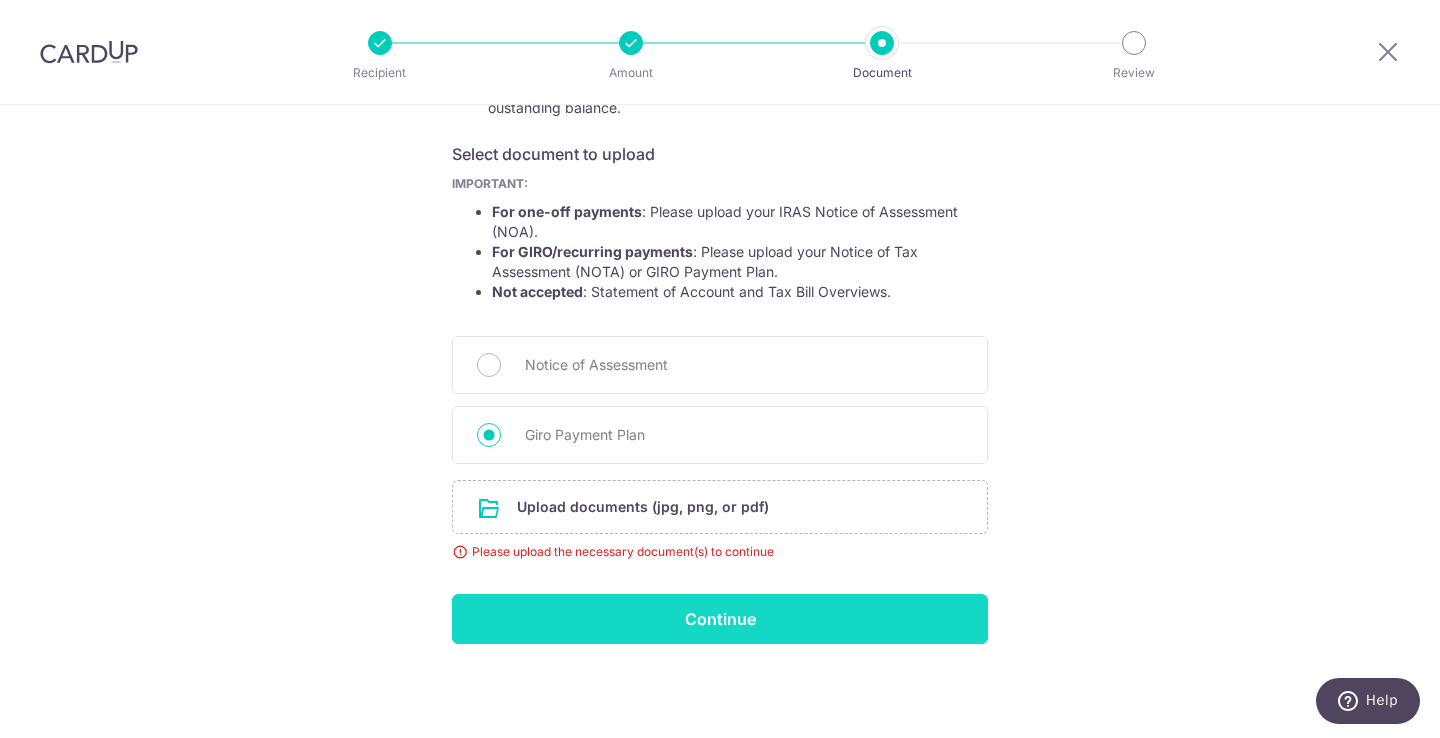 click on "Continue" at bounding box center (720, 619) 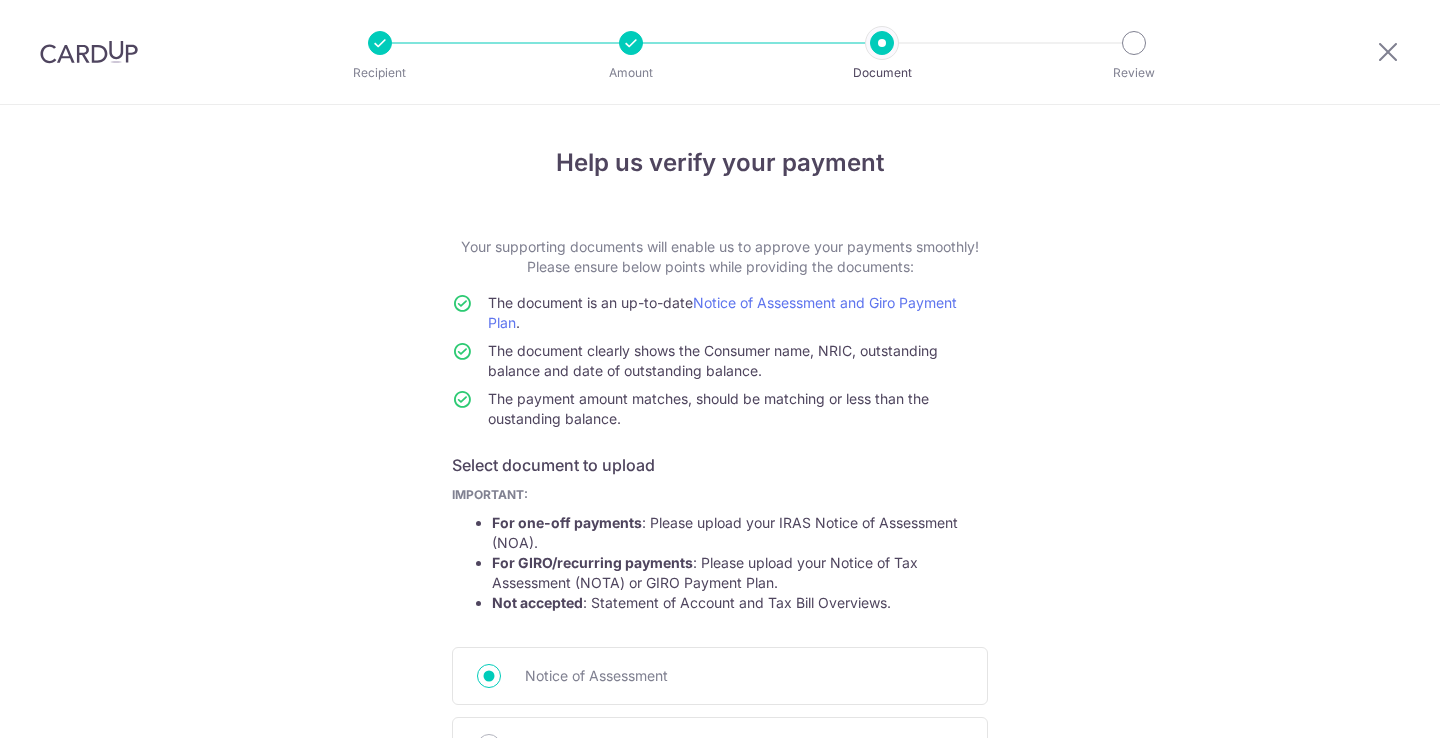 scroll, scrollTop: 0, scrollLeft: 0, axis: both 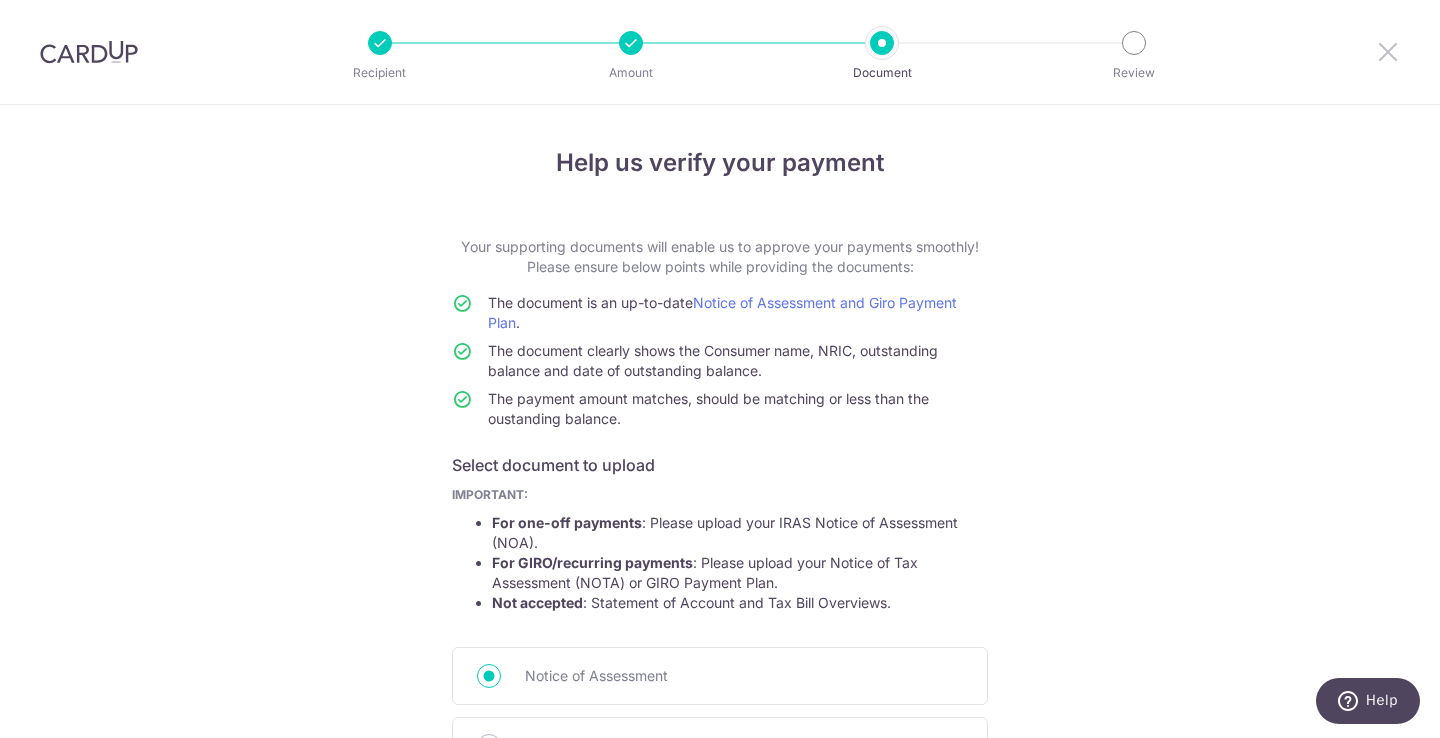 click at bounding box center [1388, 51] 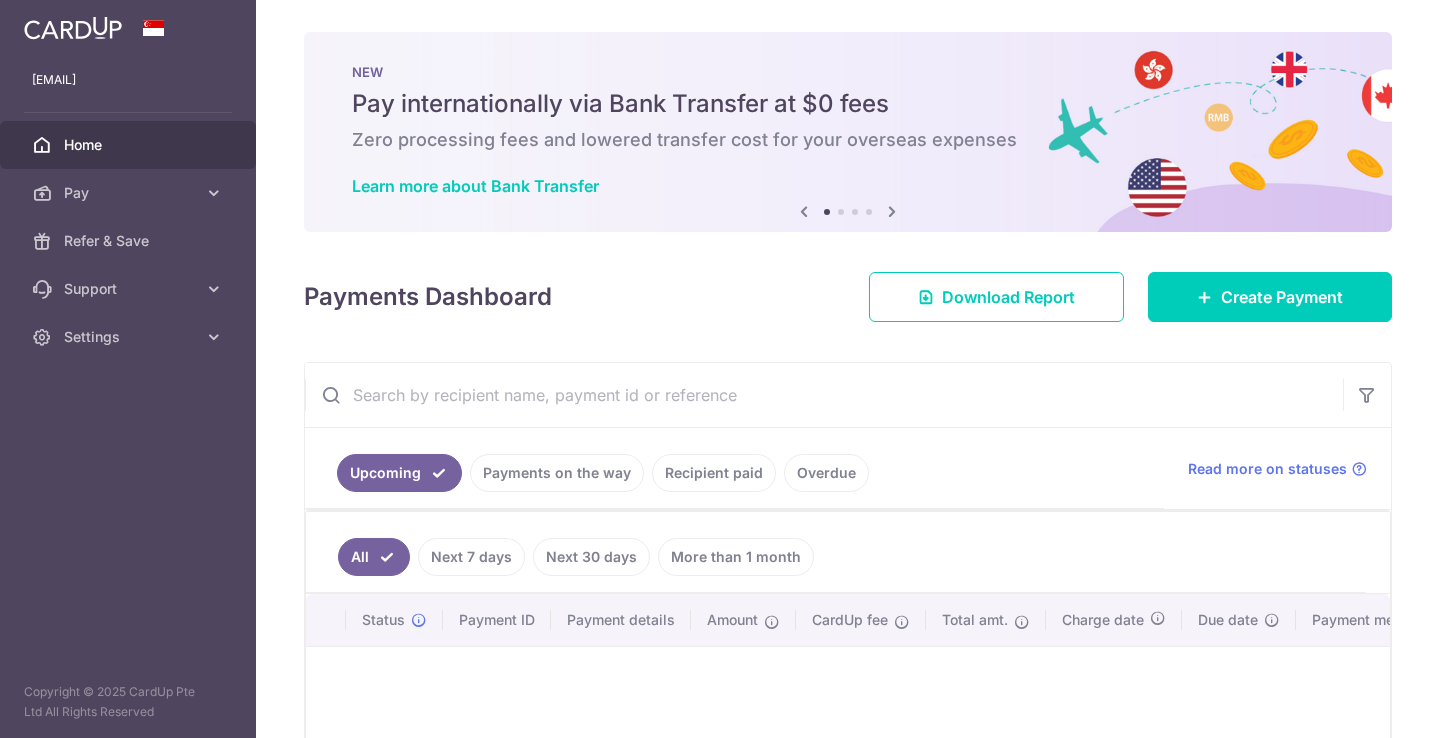 scroll, scrollTop: 0, scrollLeft: 0, axis: both 